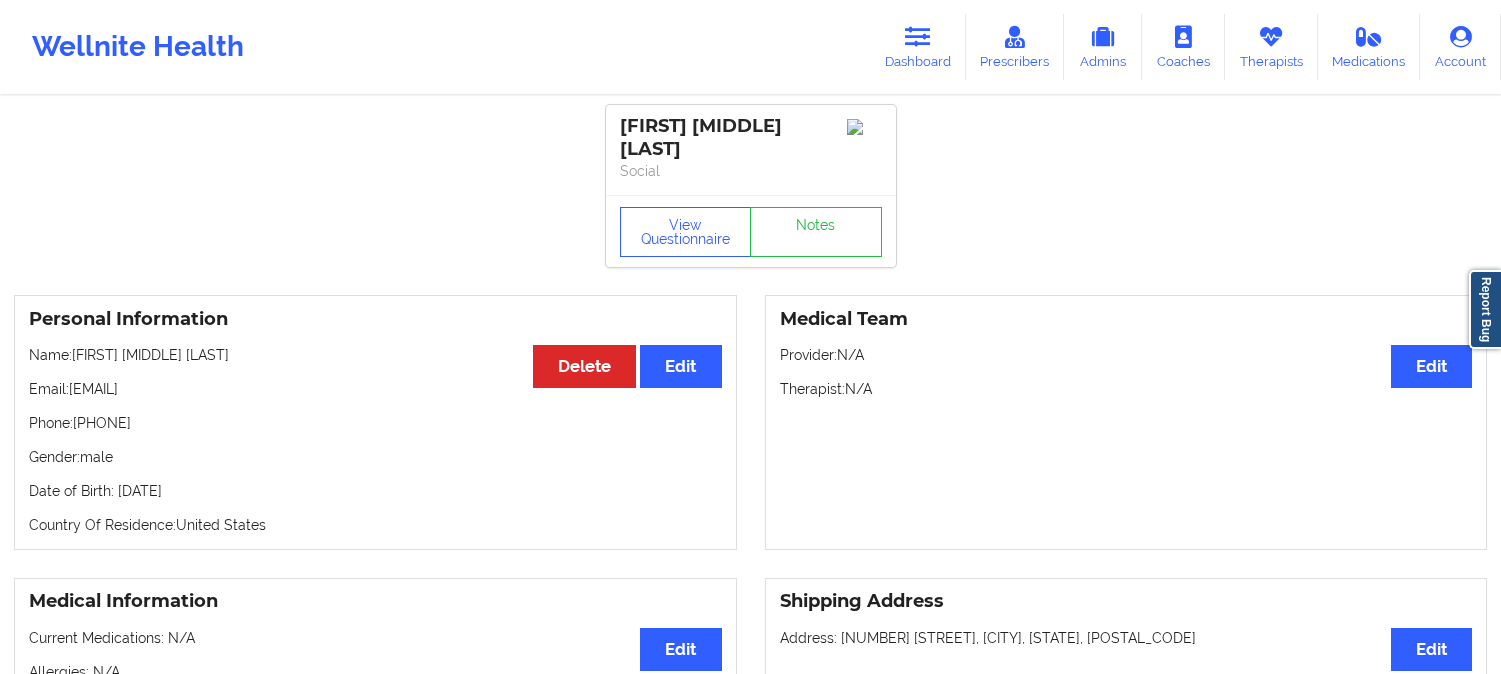 scroll, scrollTop: 0, scrollLeft: 0, axis: both 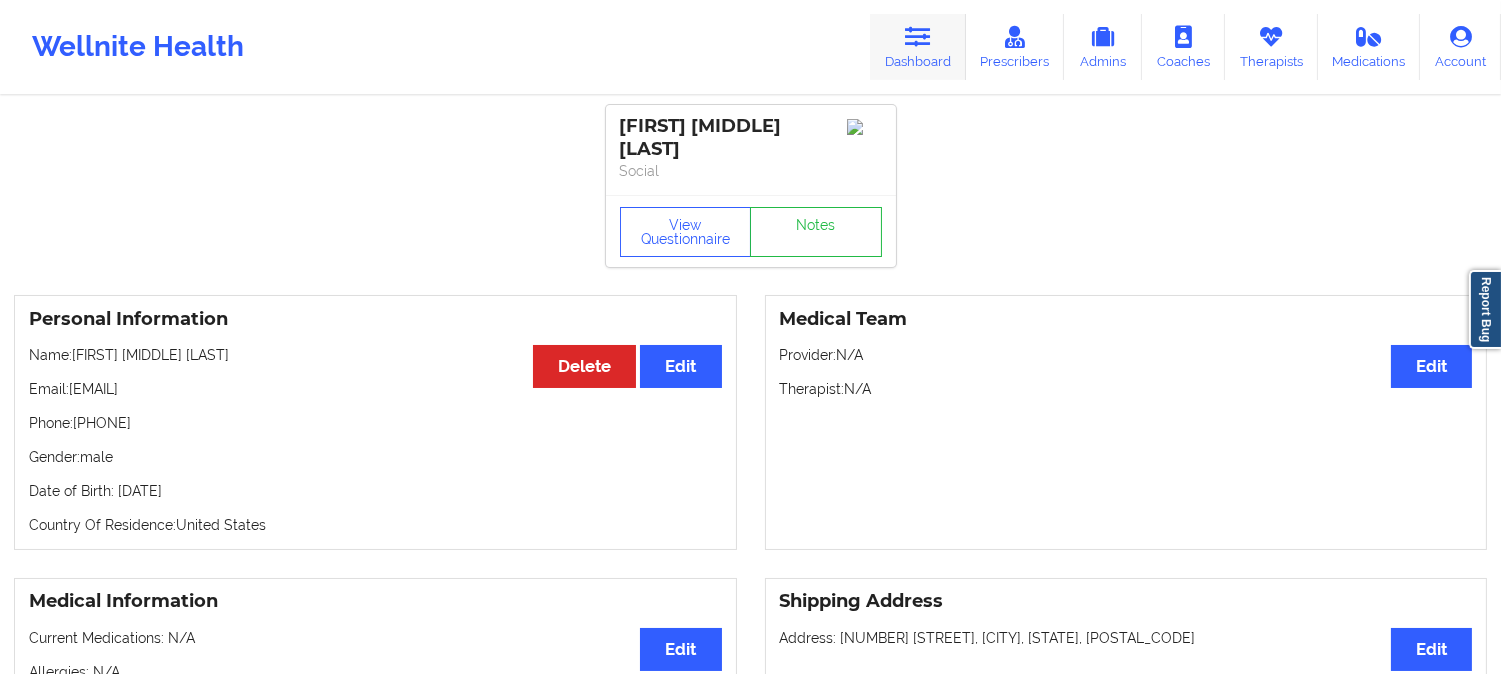 click at bounding box center [918, 37] 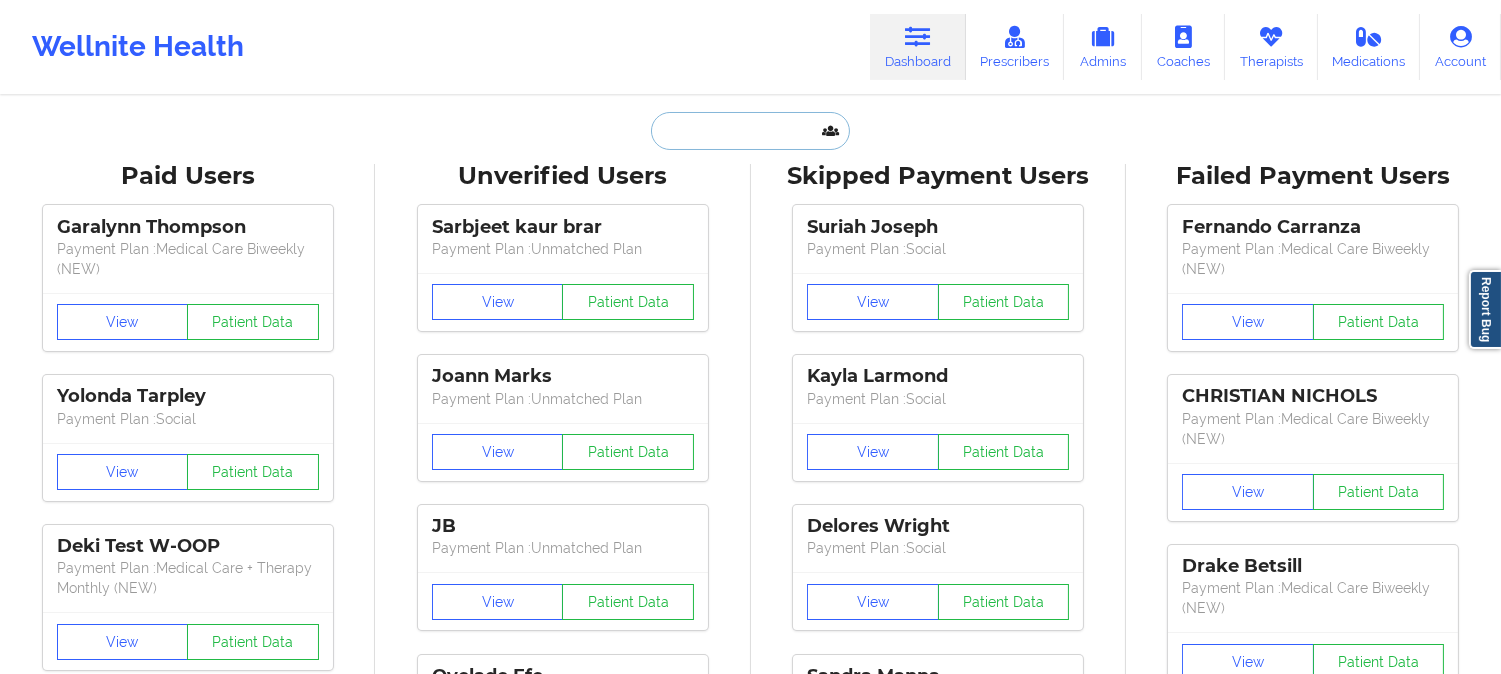 click at bounding box center [750, 131] 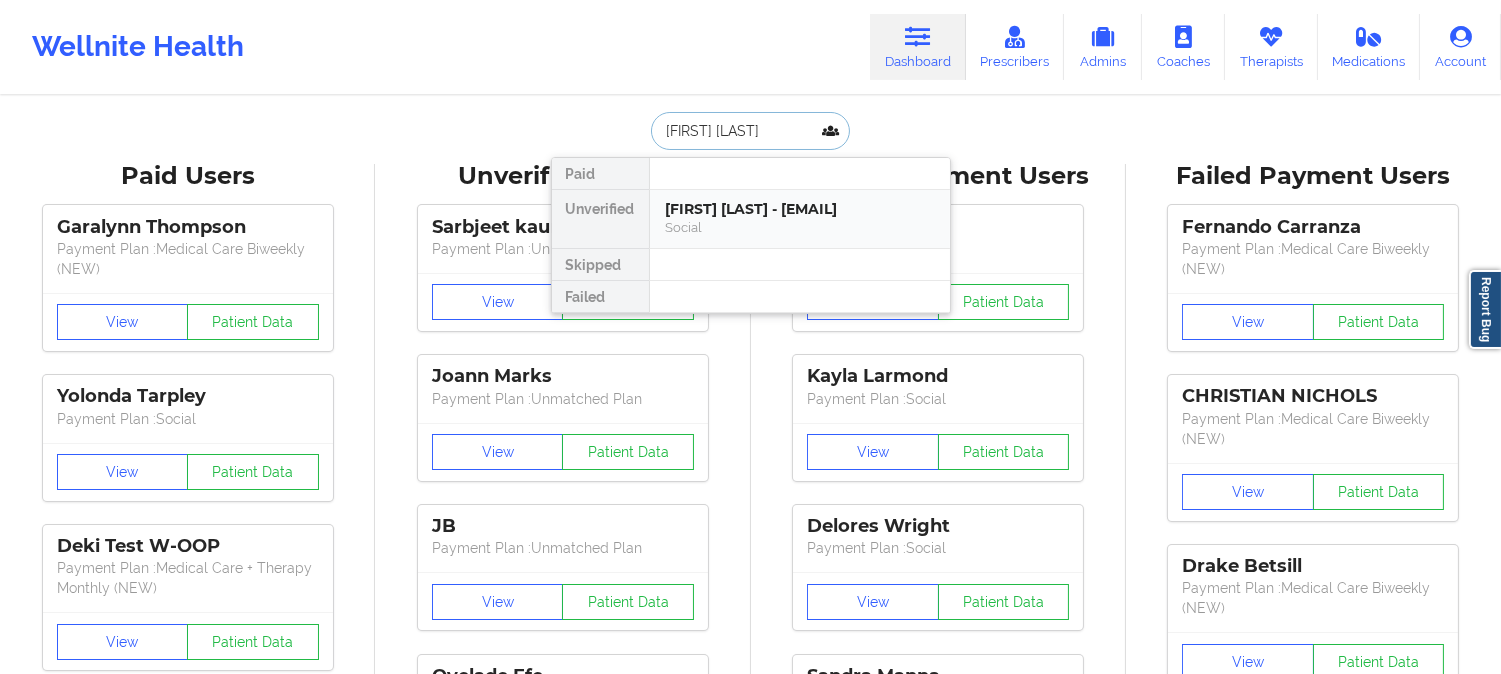 click on "Boshika Tara - boshikatara@gmail.com" at bounding box center (800, 209) 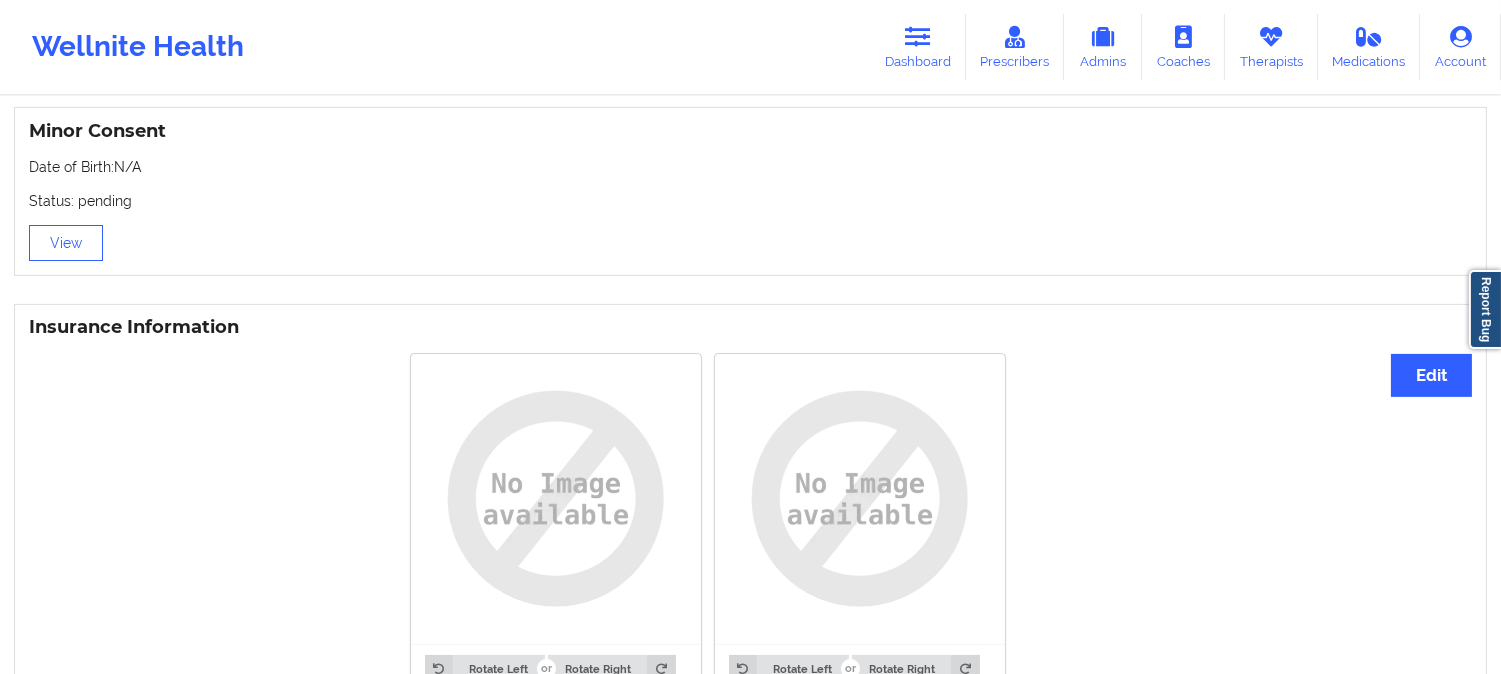 scroll, scrollTop: 1413, scrollLeft: 0, axis: vertical 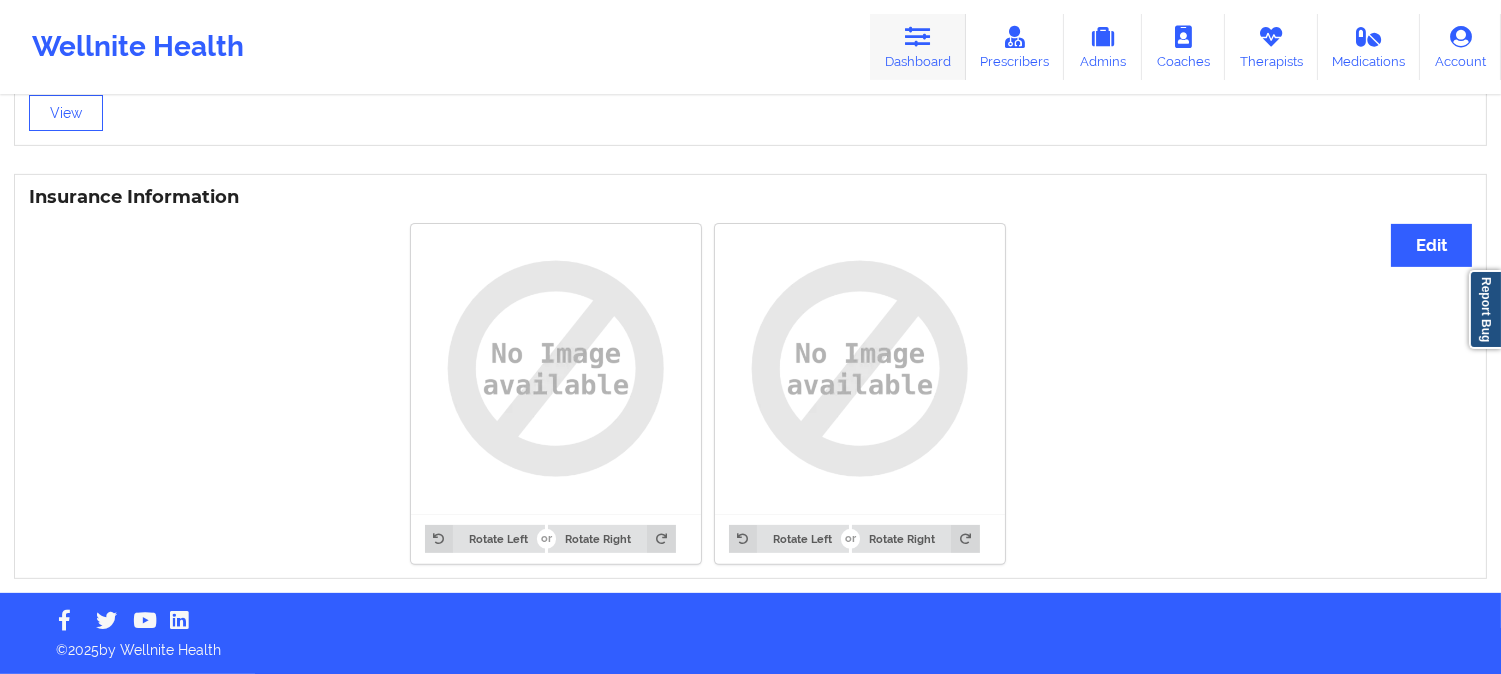 click on "Dashboard" at bounding box center [918, 47] 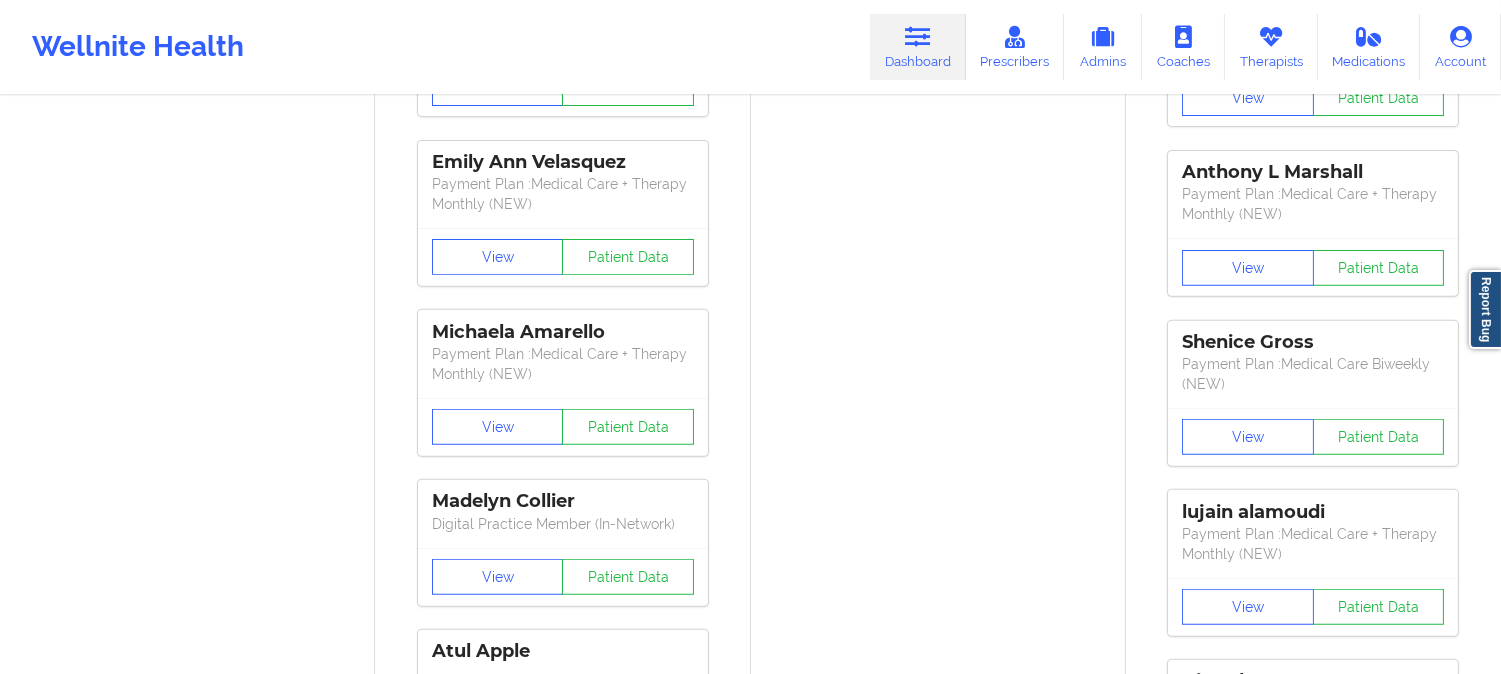 drag, startPoint x: 863, startPoint y: 477, endPoint x: 778, endPoint y: 267, distance: 226.55022 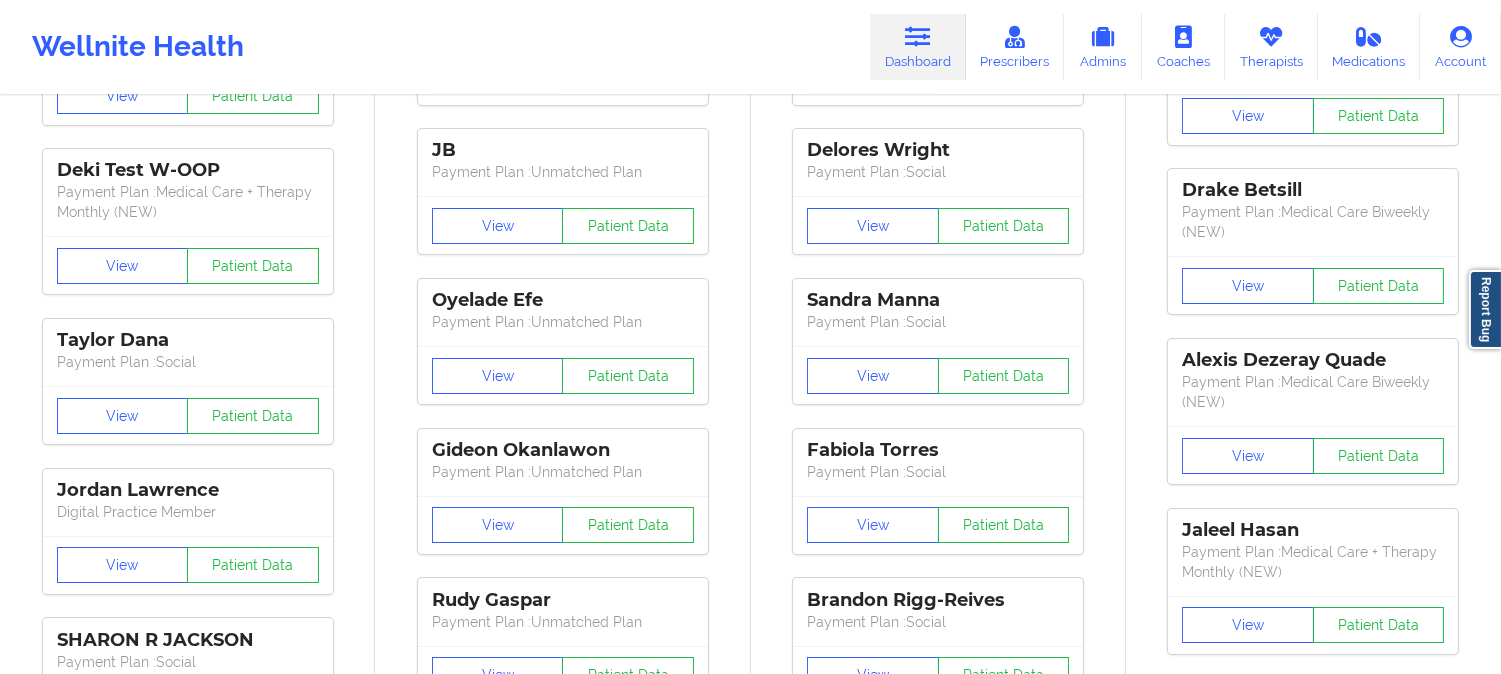 scroll, scrollTop: 0, scrollLeft: 0, axis: both 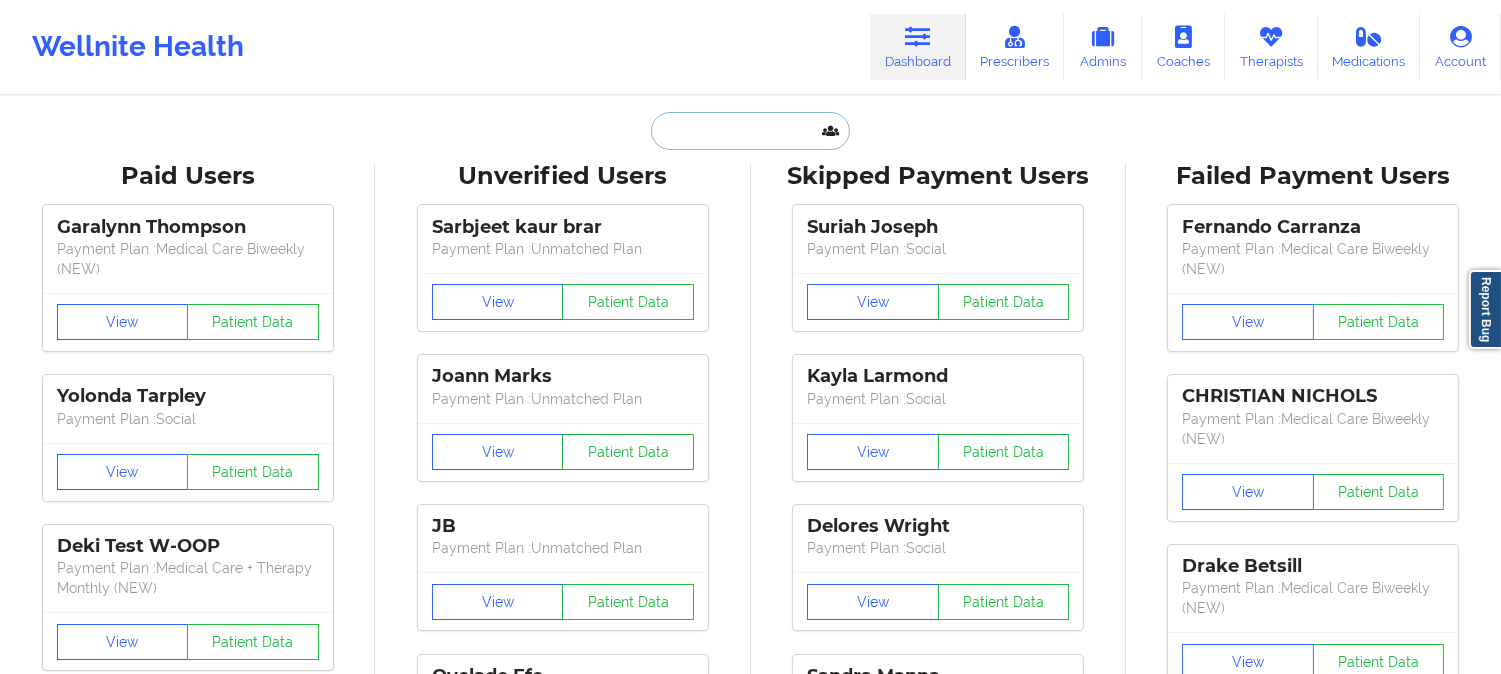 click at bounding box center [750, 131] 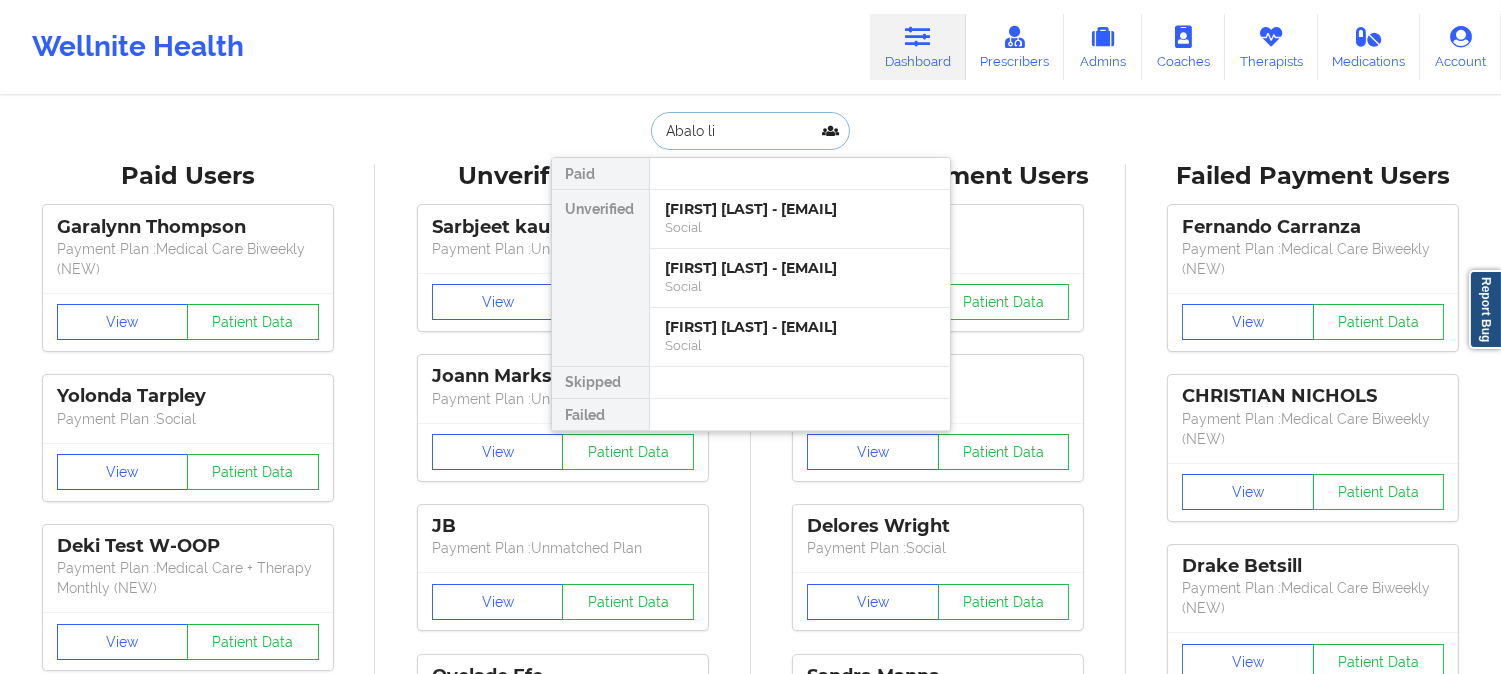 type on "Abalo lim" 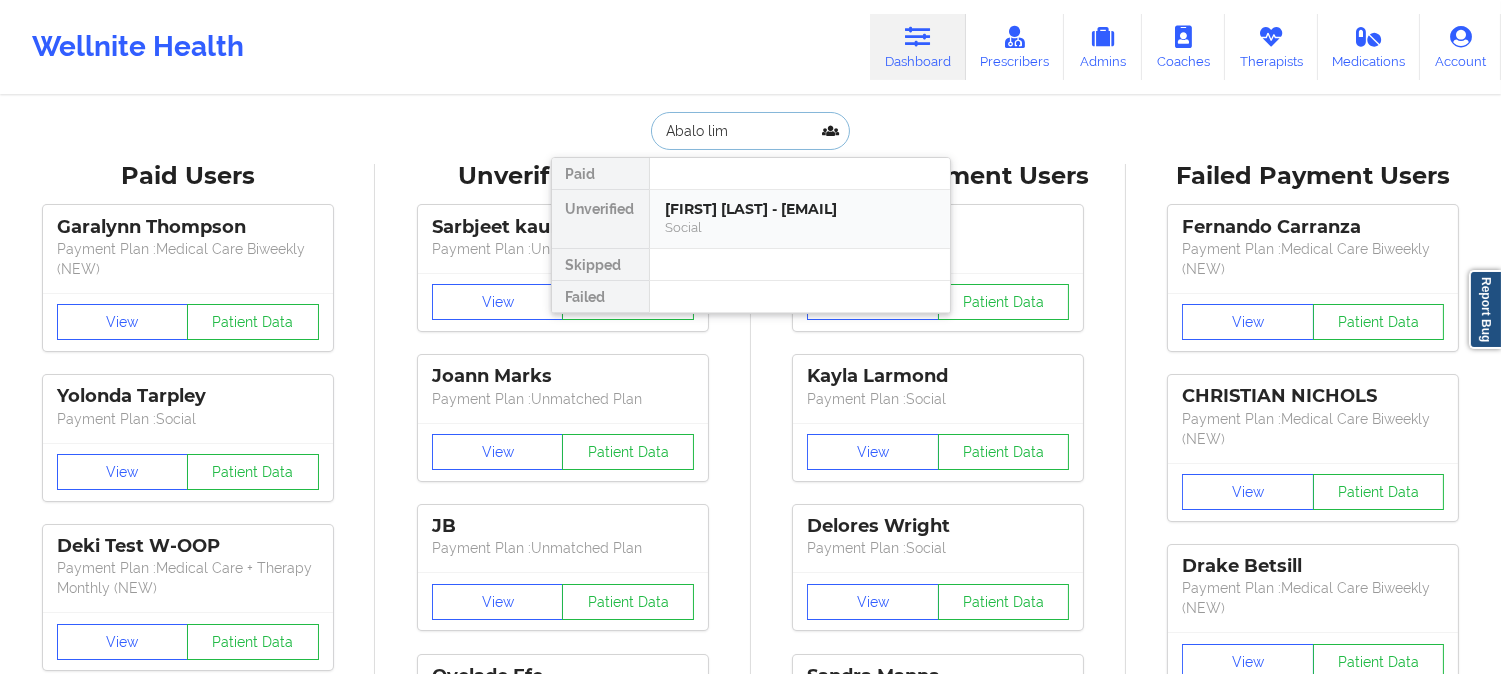 click on "Abalo lim - nancymario21@yahoo.com" at bounding box center (800, 209) 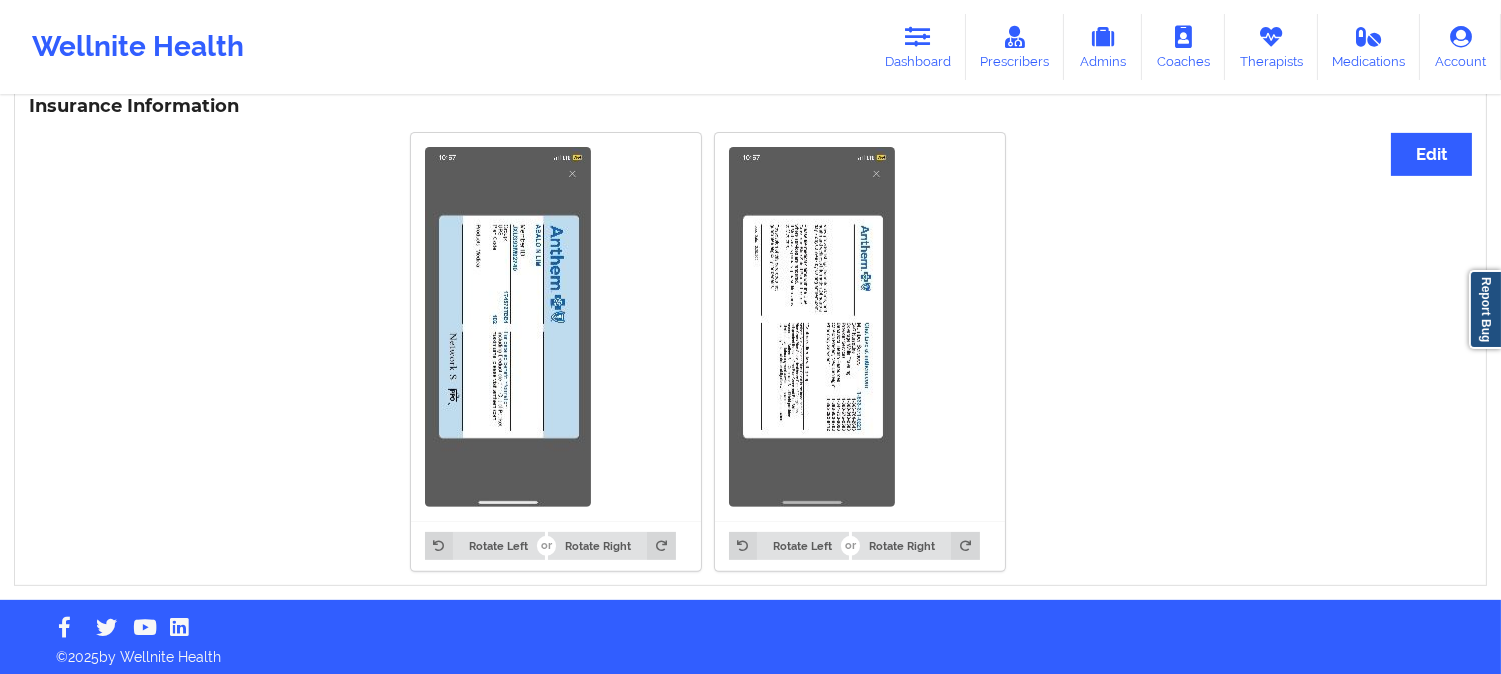 scroll, scrollTop: 1518, scrollLeft: 0, axis: vertical 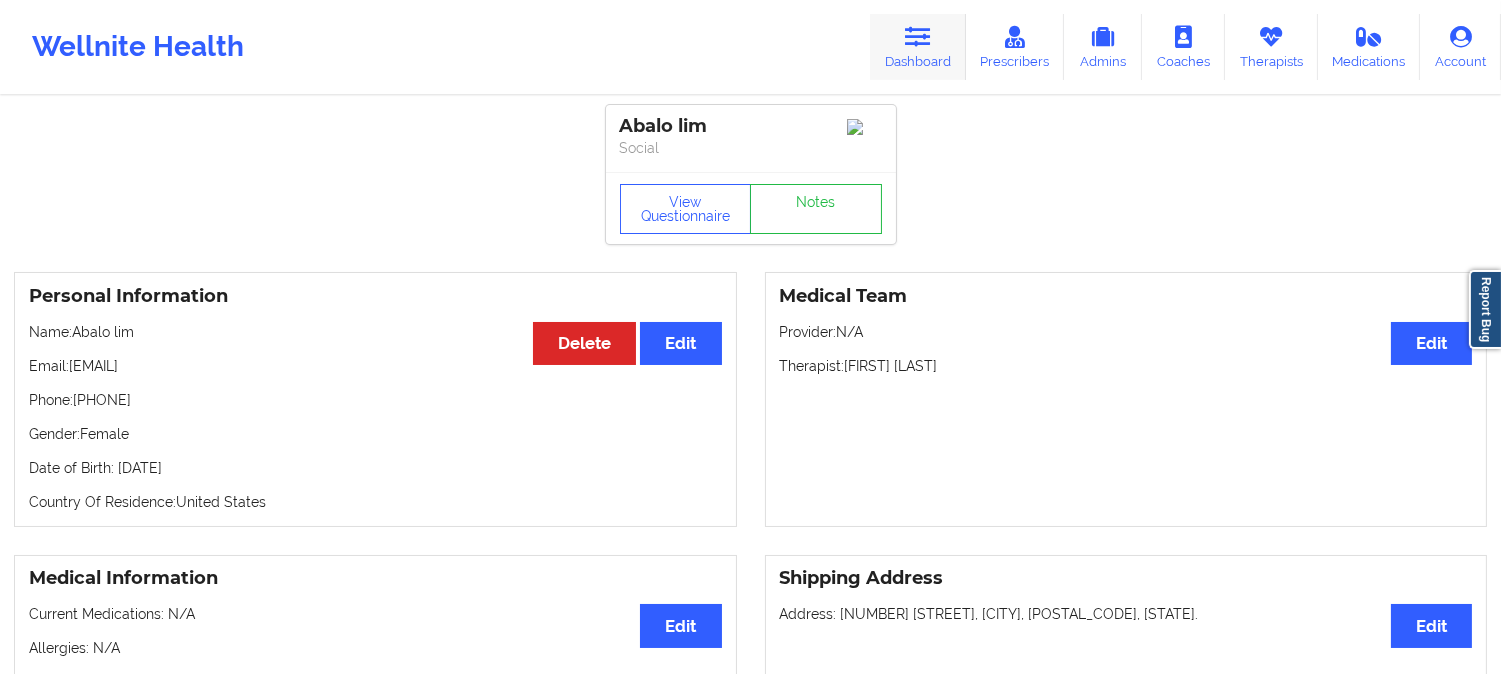 click at bounding box center (918, 37) 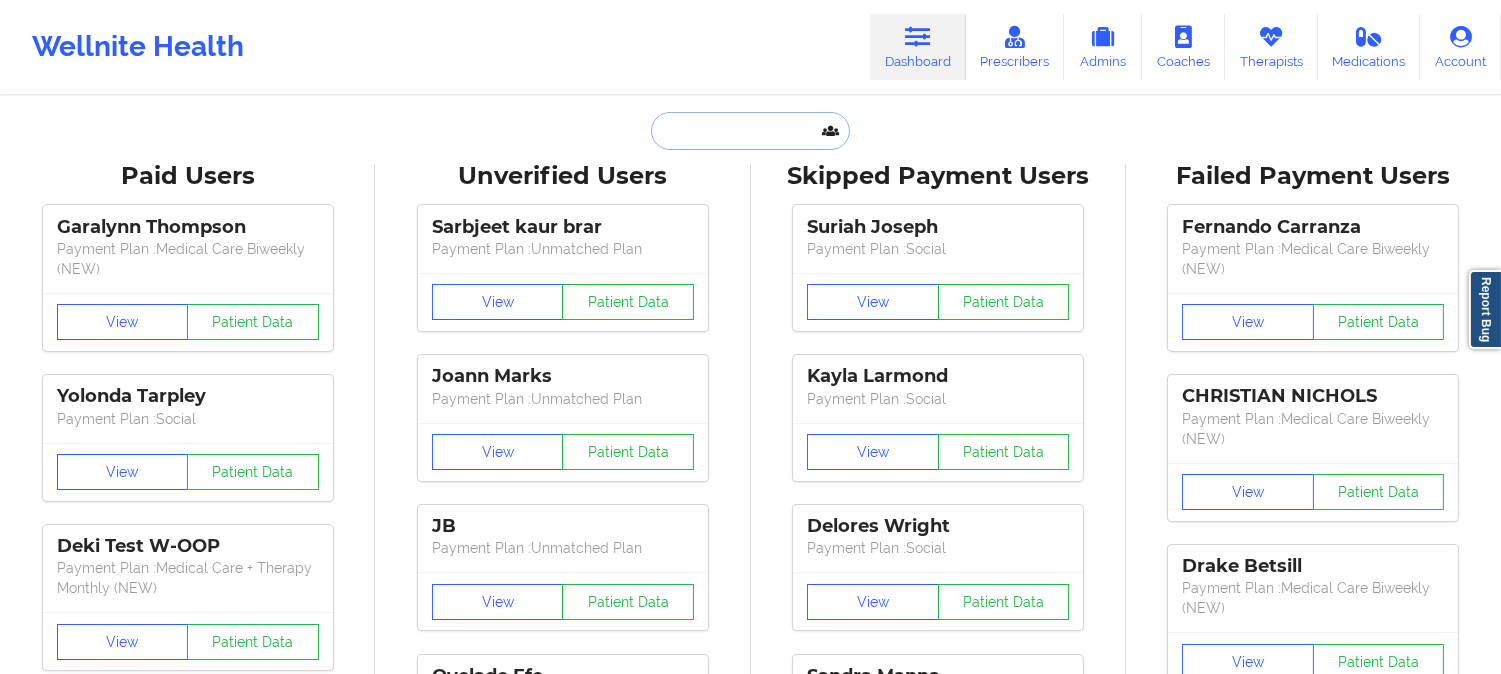 click at bounding box center [750, 131] 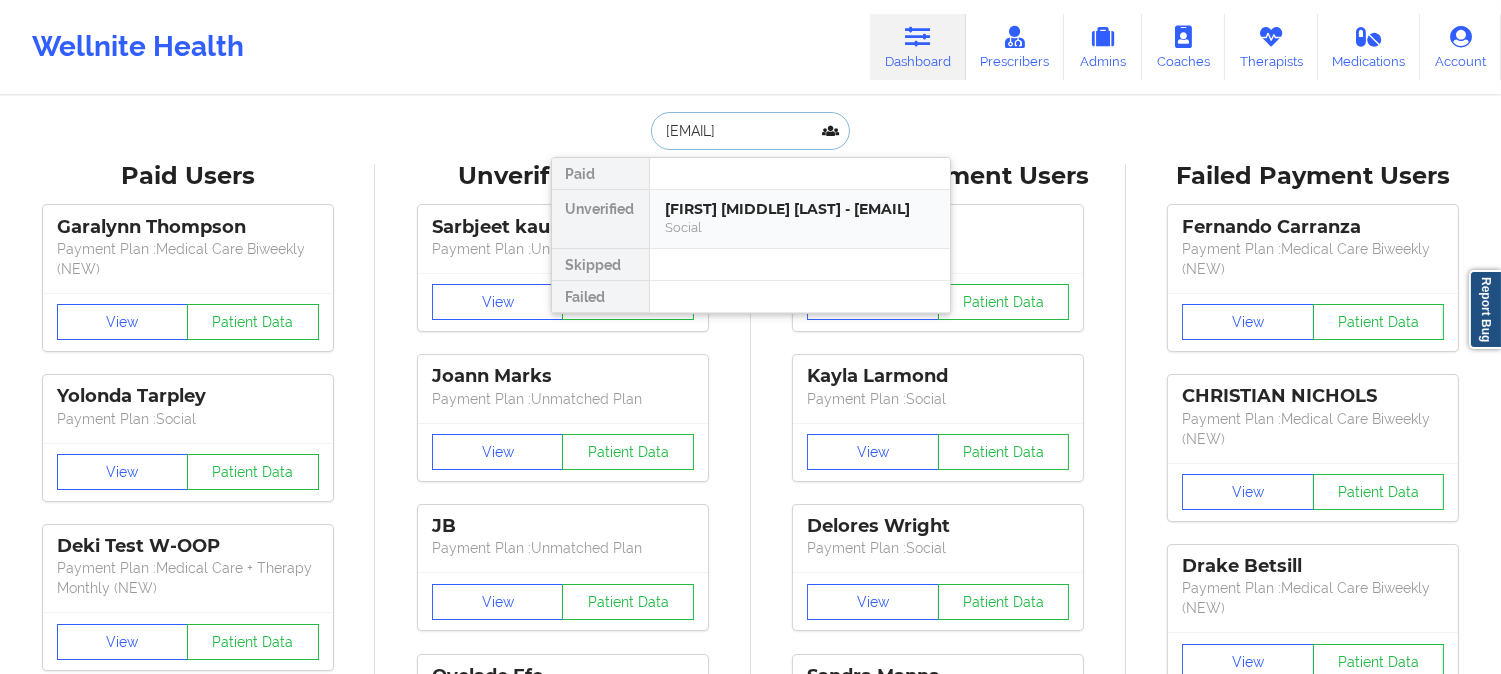 click on "Jake T Shetter Griffith  - tag13158@gmail.com" at bounding box center [800, 209] 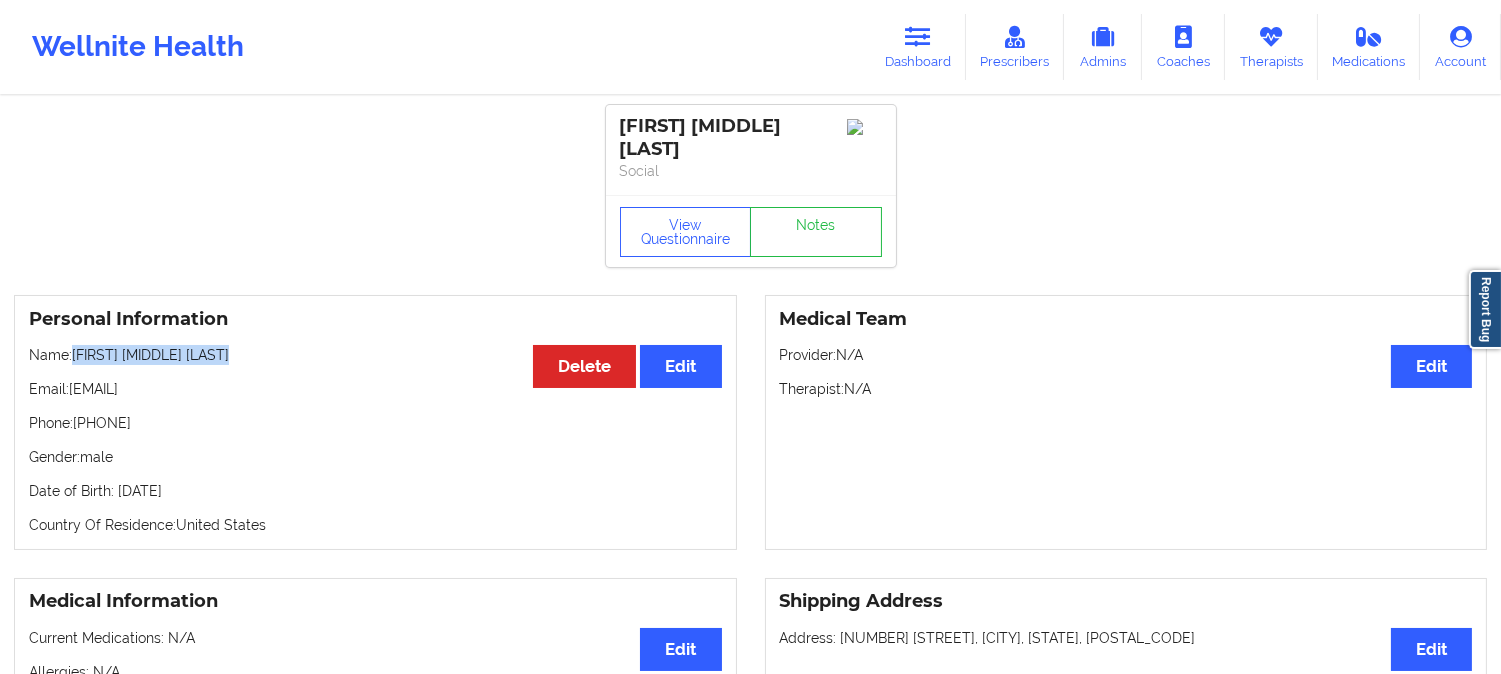 drag, startPoint x: 213, startPoint y: 341, endPoint x: 73, endPoint y: 331, distance: 140.35669 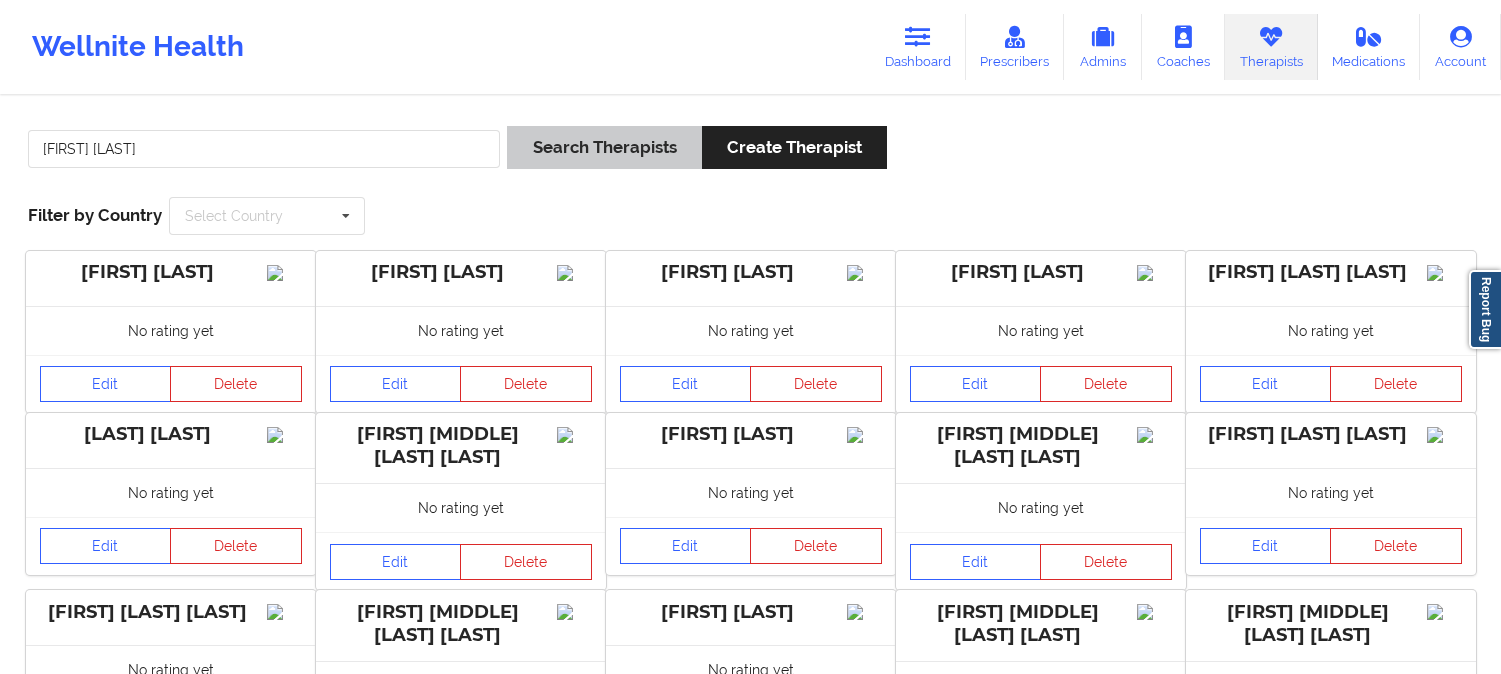 scroll, scrollTop: 0, scrollLeft: 0, axis: both 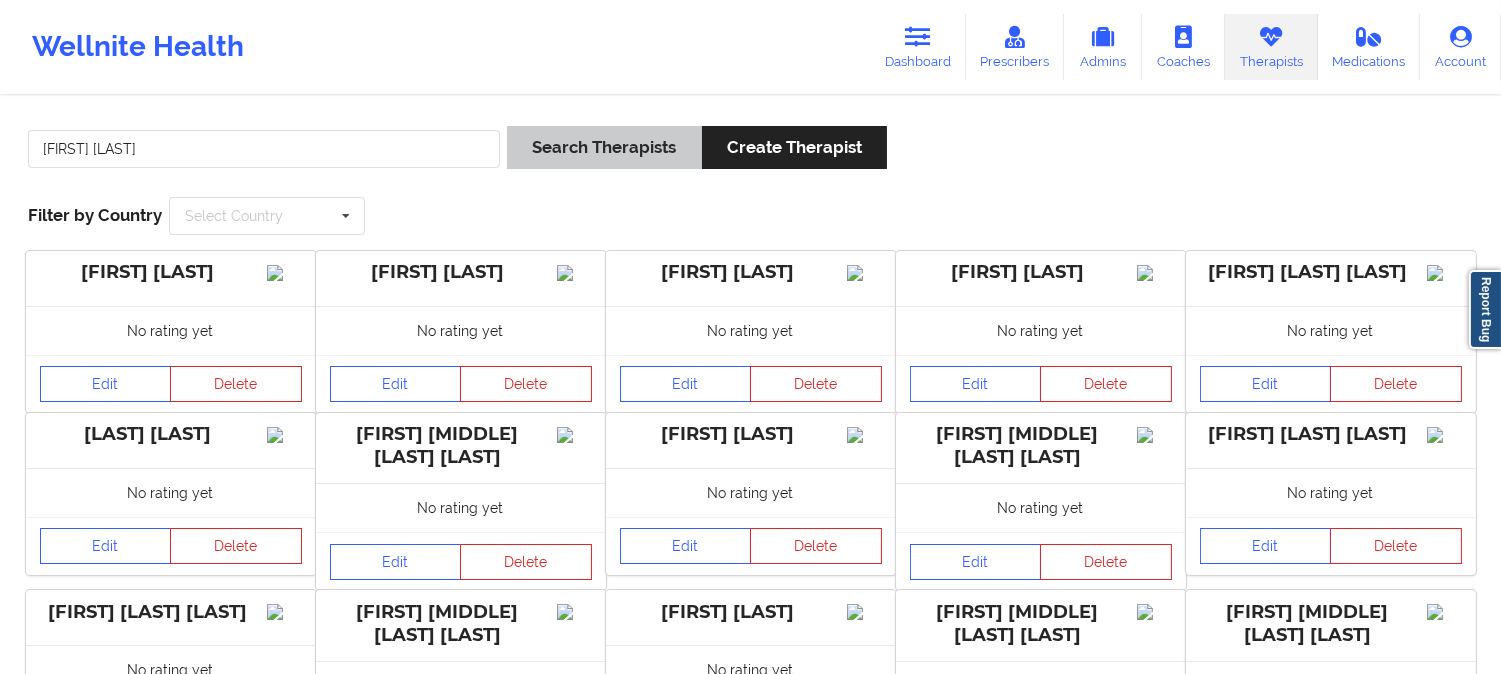 type on "[FIRST] [LAST]" 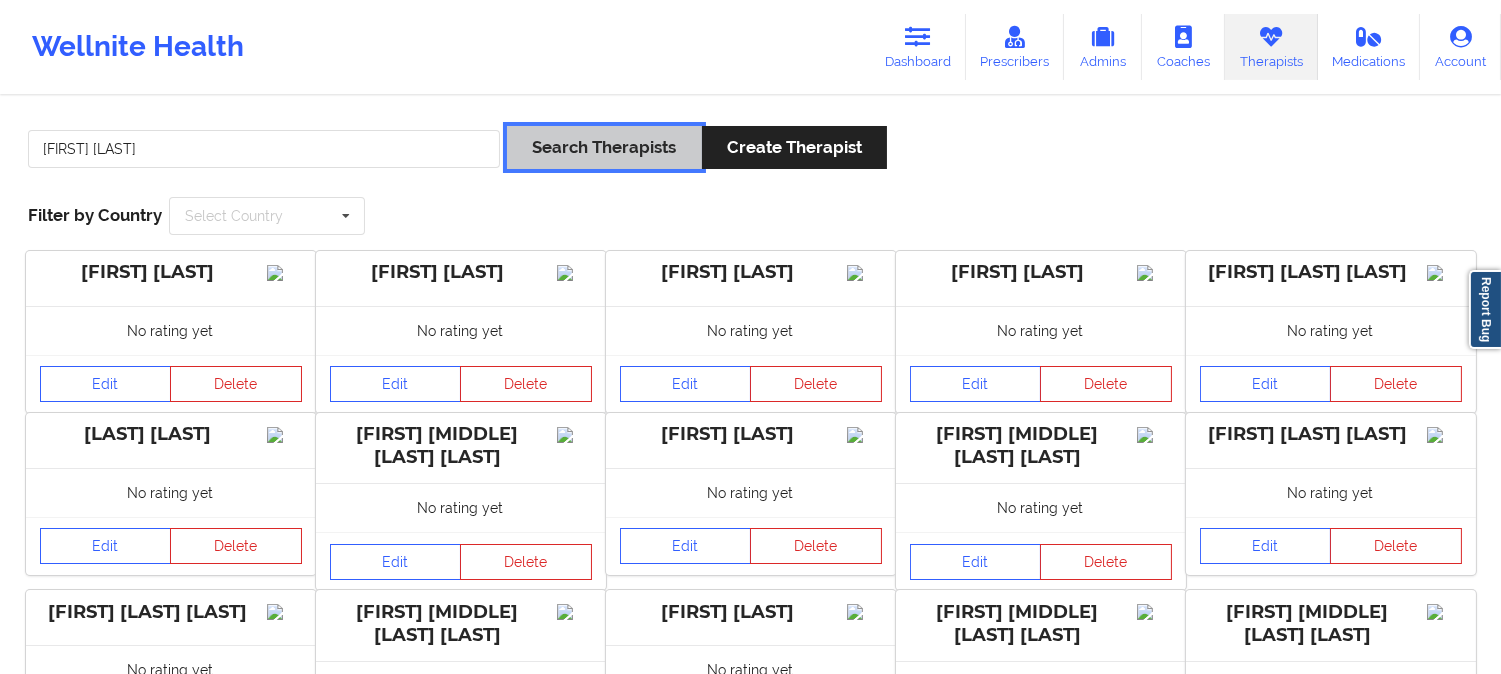 click on "Search Therapists" at bounding box center (604, 147) 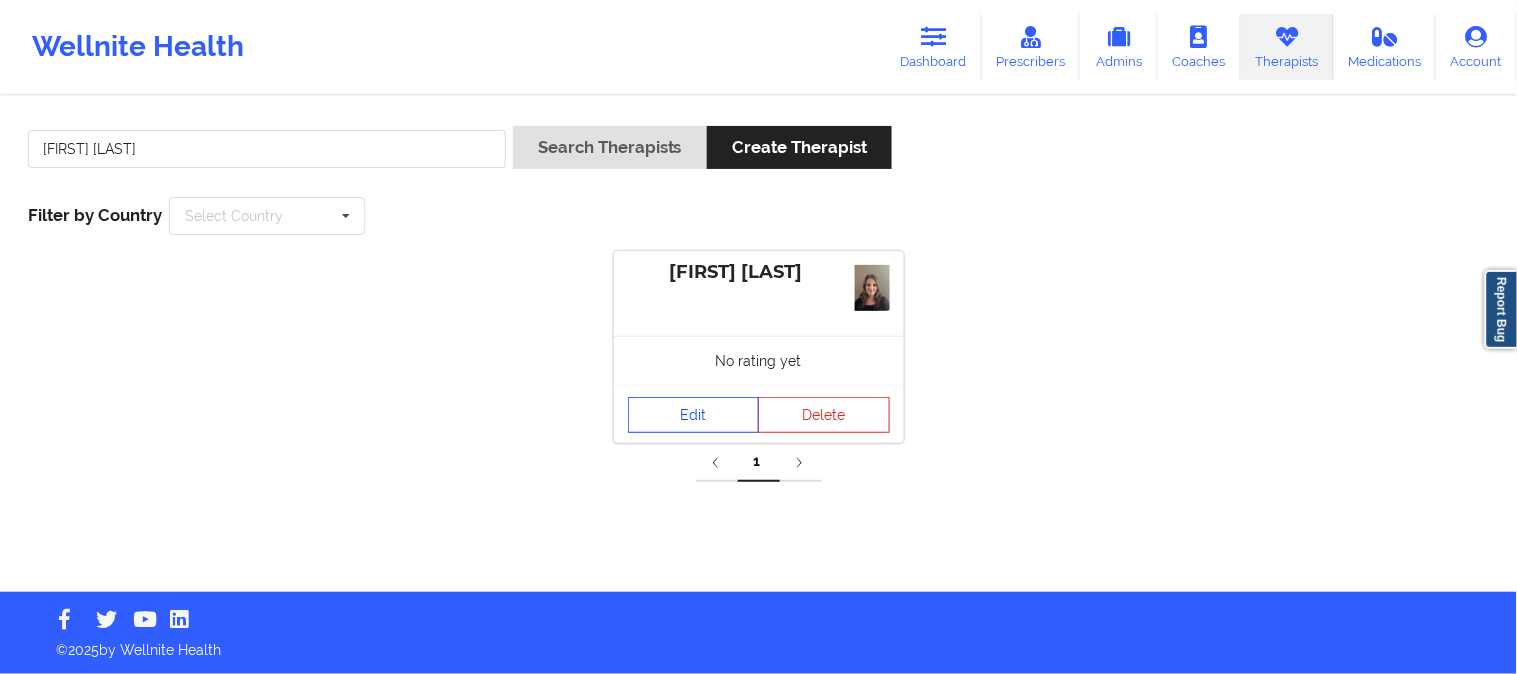click on "Edit" at bounding box center (694, 415) 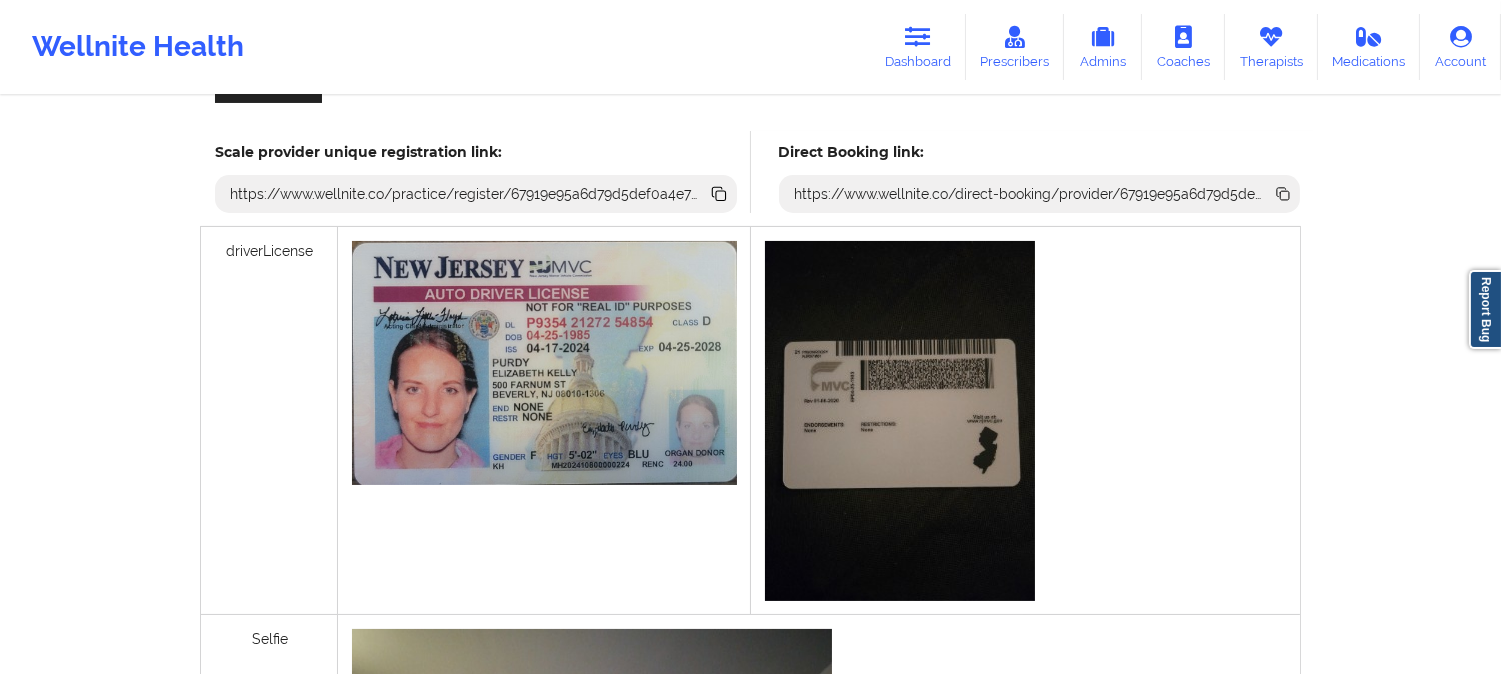 scroll, scrollTop: 555, scrollLeft: 0, axis: vertical 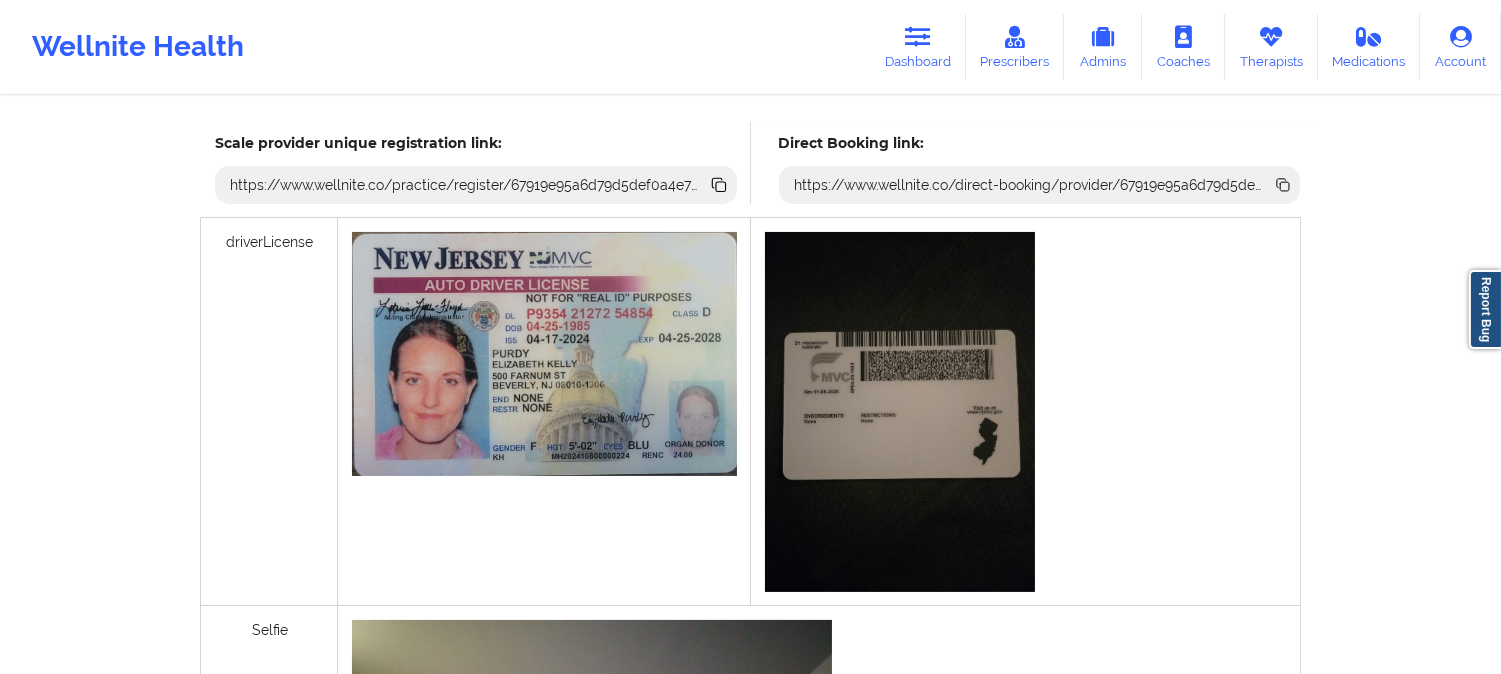 click 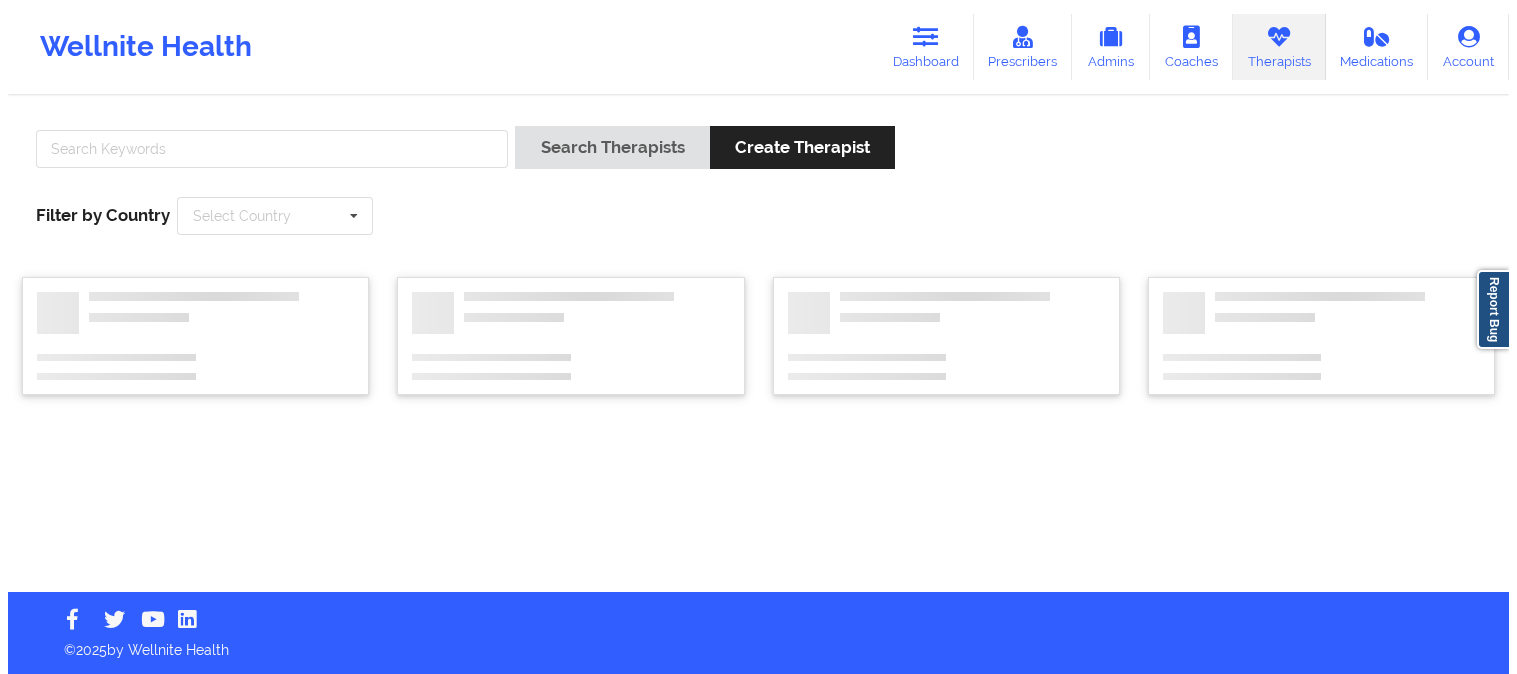 scroll, scrollTop: 0, scrollLeft: 0, axis: both 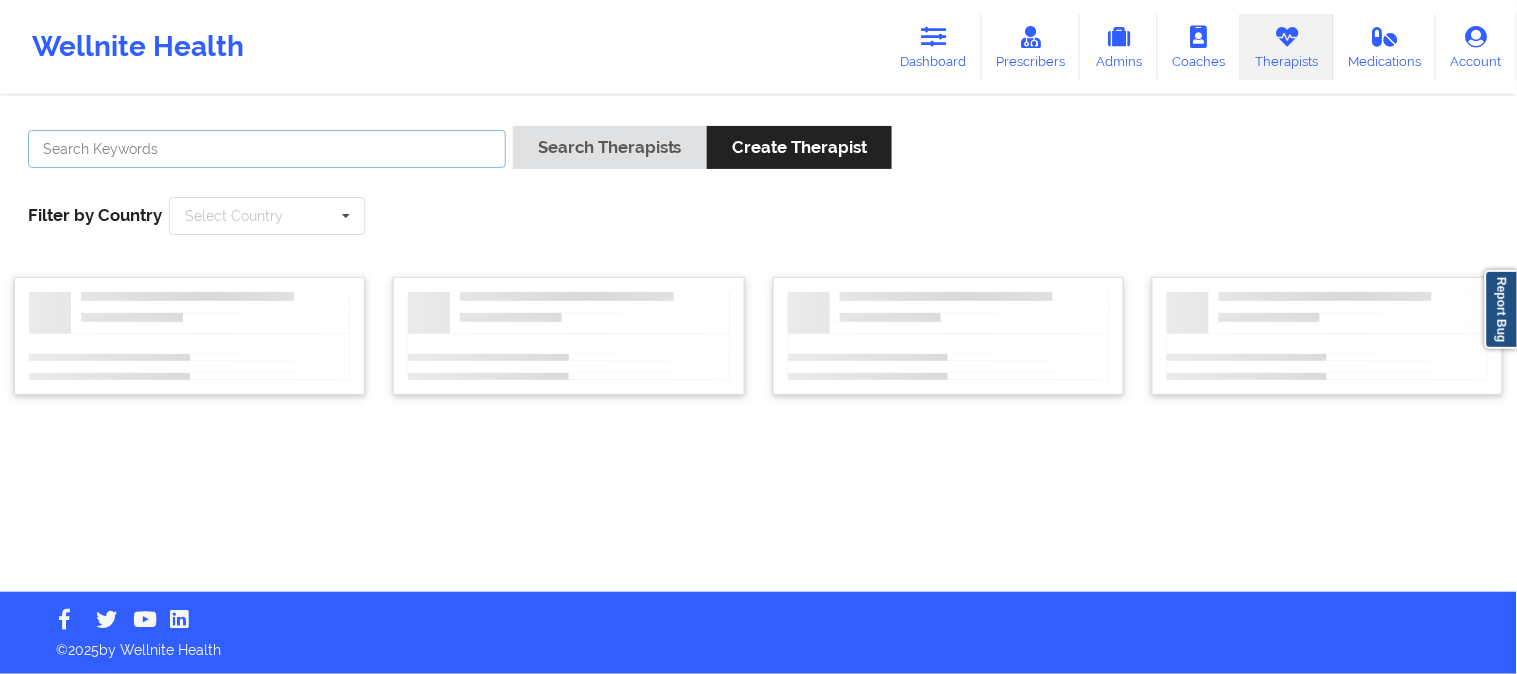 click at bounding box center (267, 149) 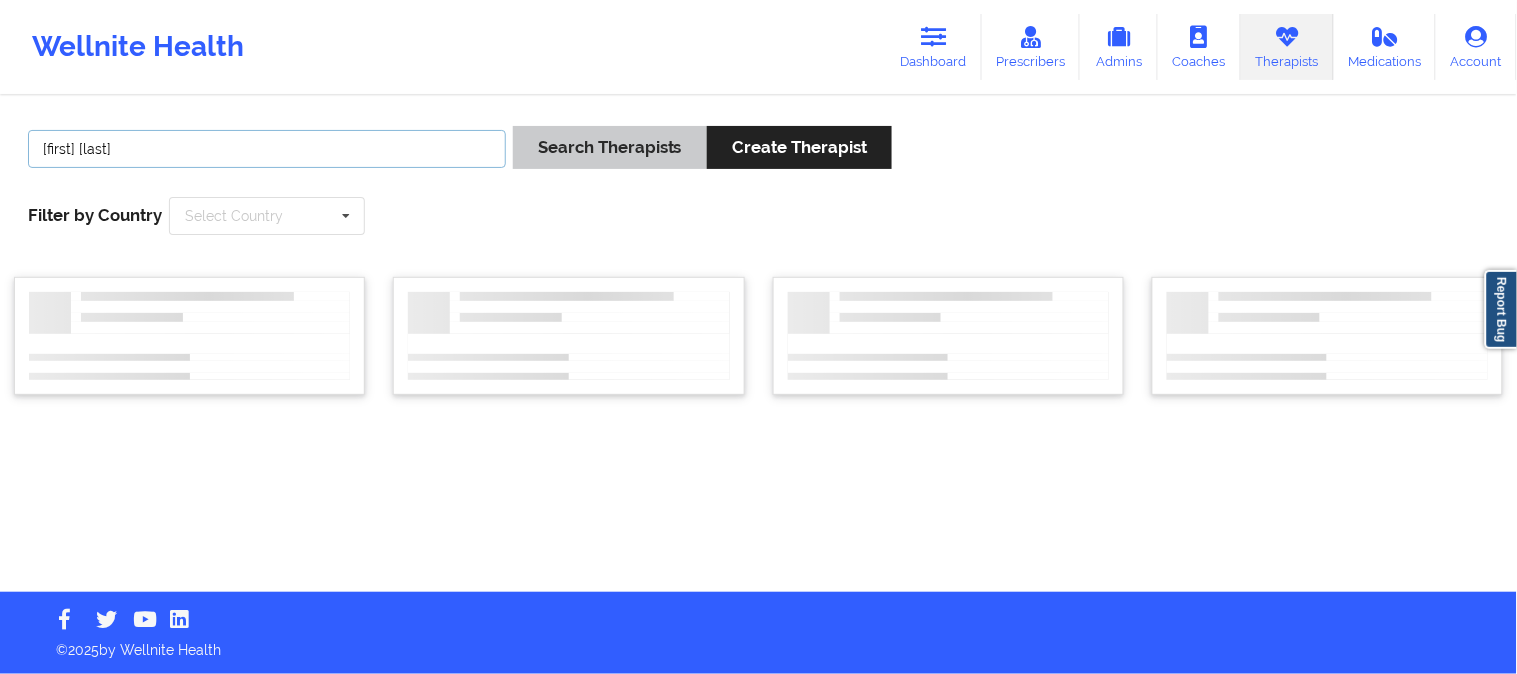 type on "[first] [last]" 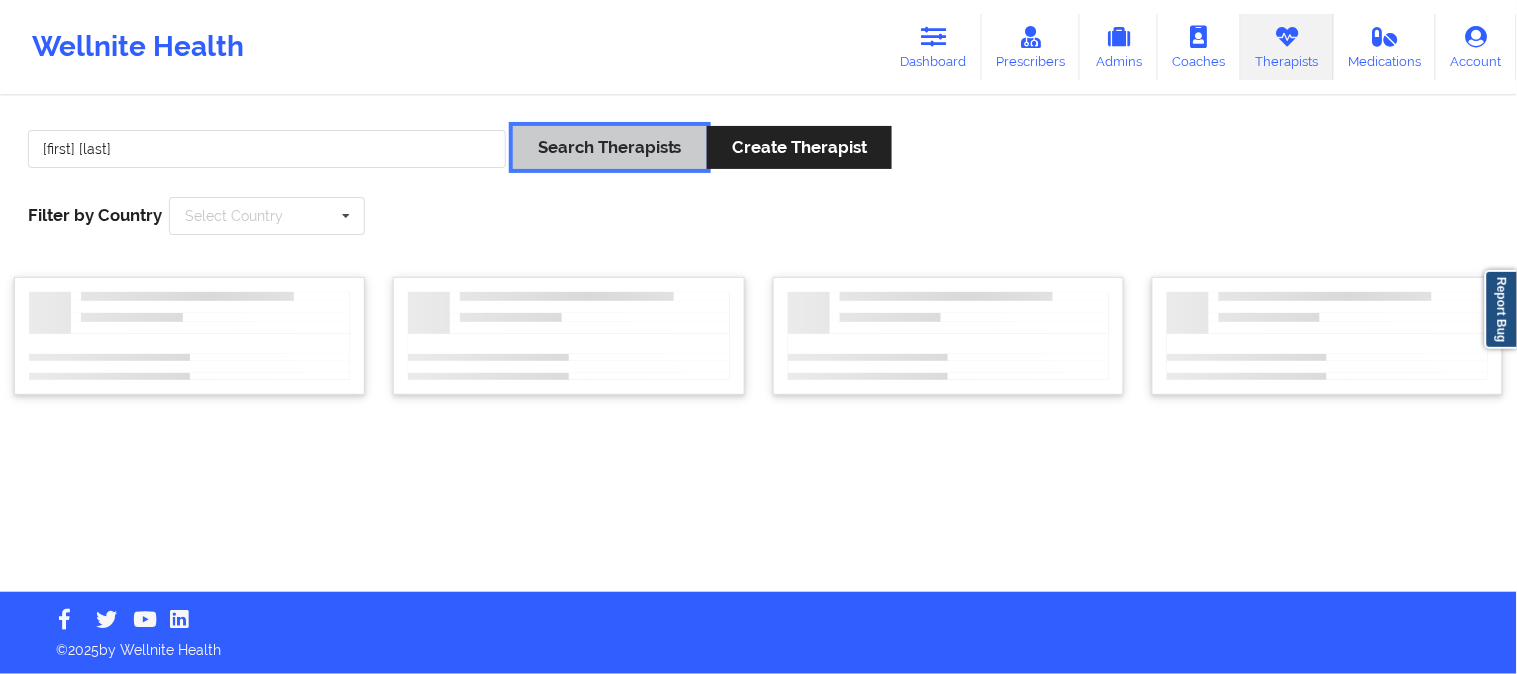 click on "Search Therapists" at bounding box center [610, 147] 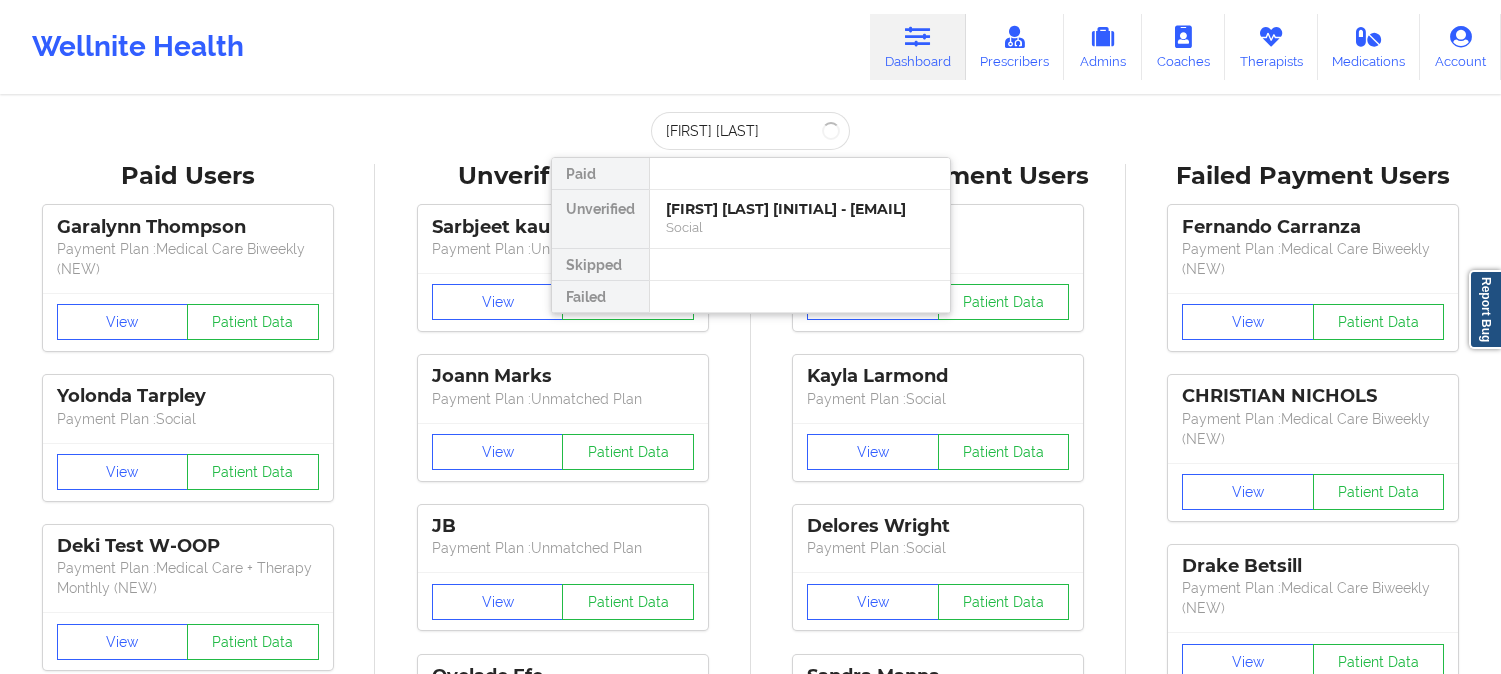 scroll, scrollTop: 0, scrollLeft: 0, axis: both 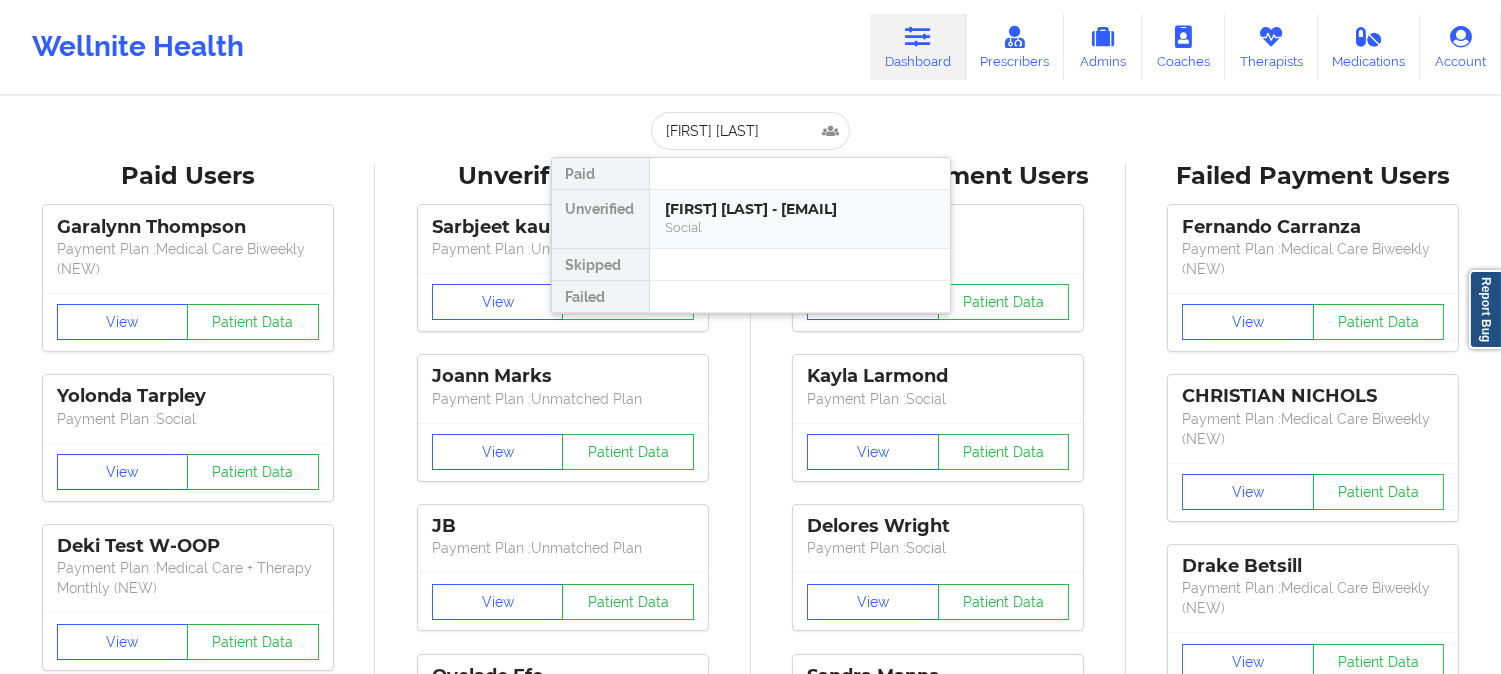 click on "Alanna Love - alanaalovee@icloud.com" at bounding box center (800, 209) 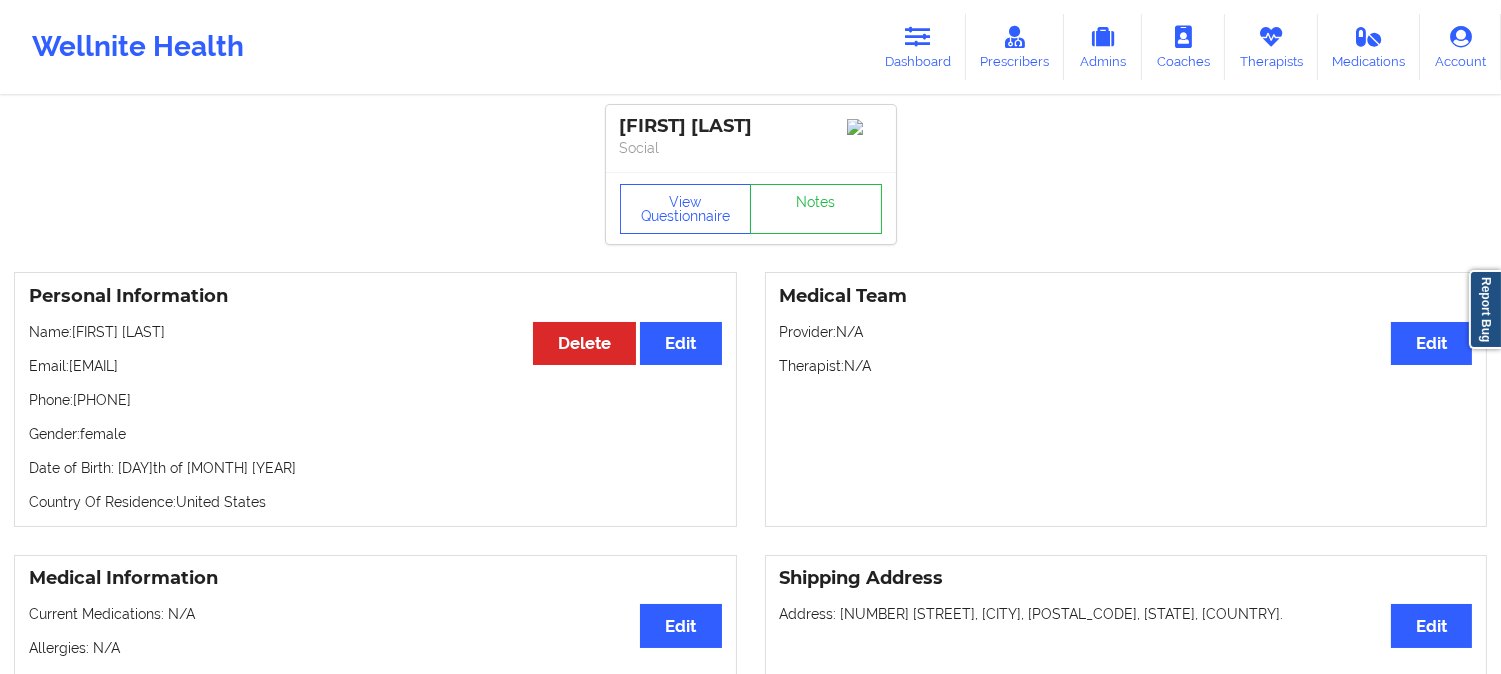 drag, startPoint x: 245, startPoint y: 377, endPoint x: 74, endPoint y: 371, distance: 171.10522 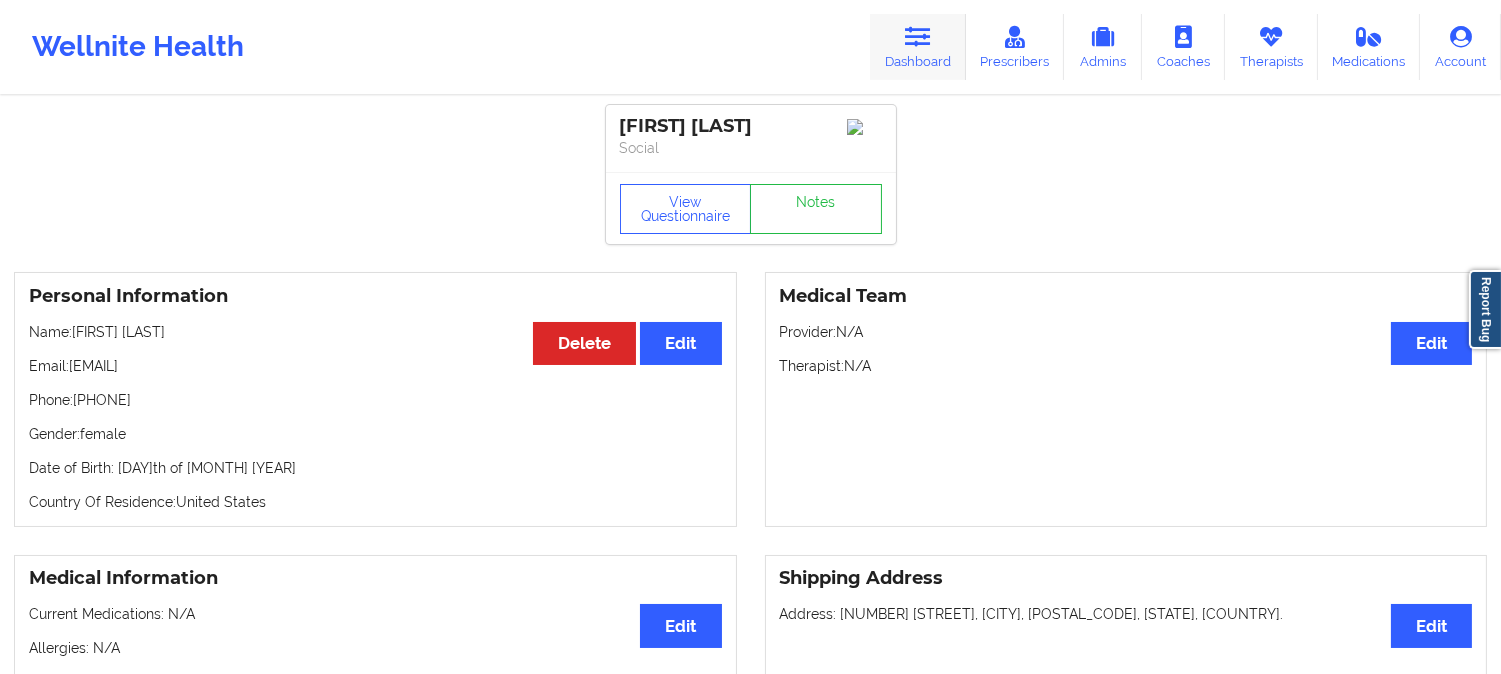 click on "Dashboard" at bounding box center [918, 47] 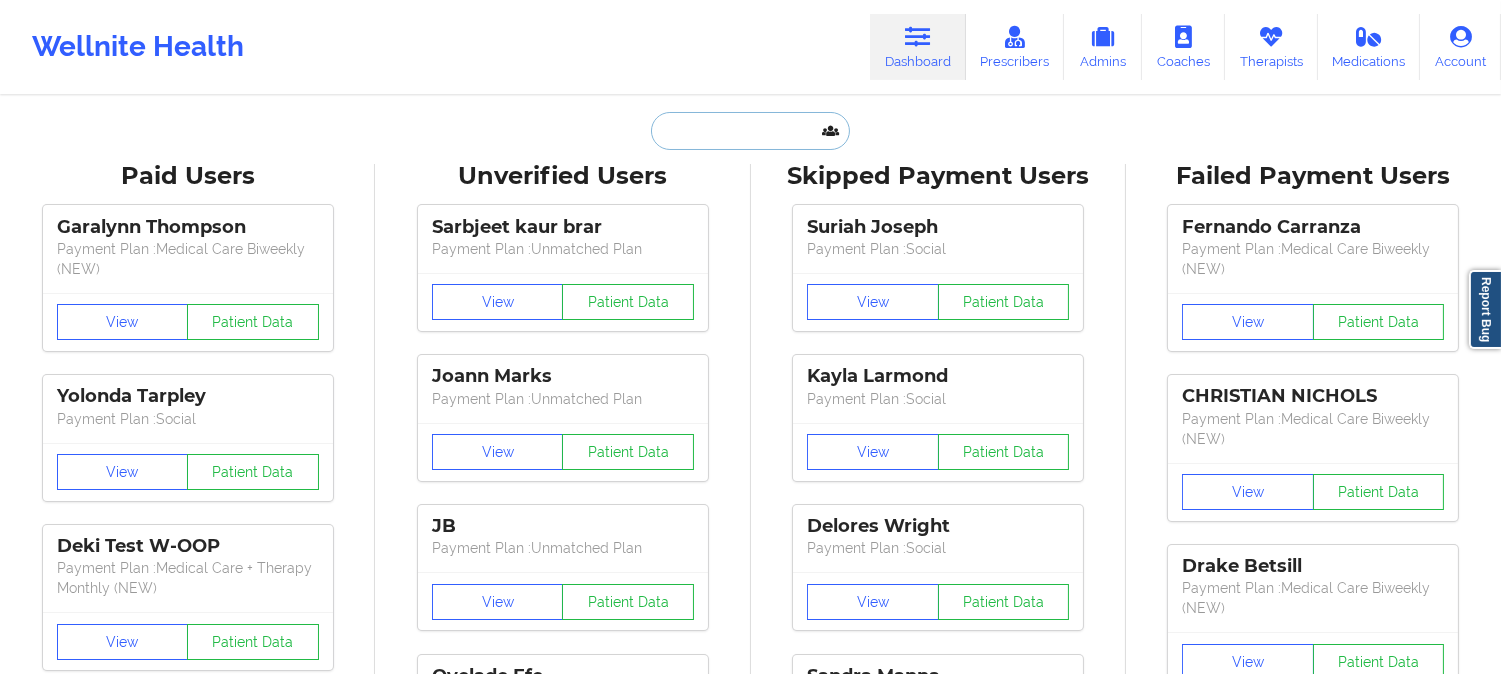 click at bounding box center (750, 131) 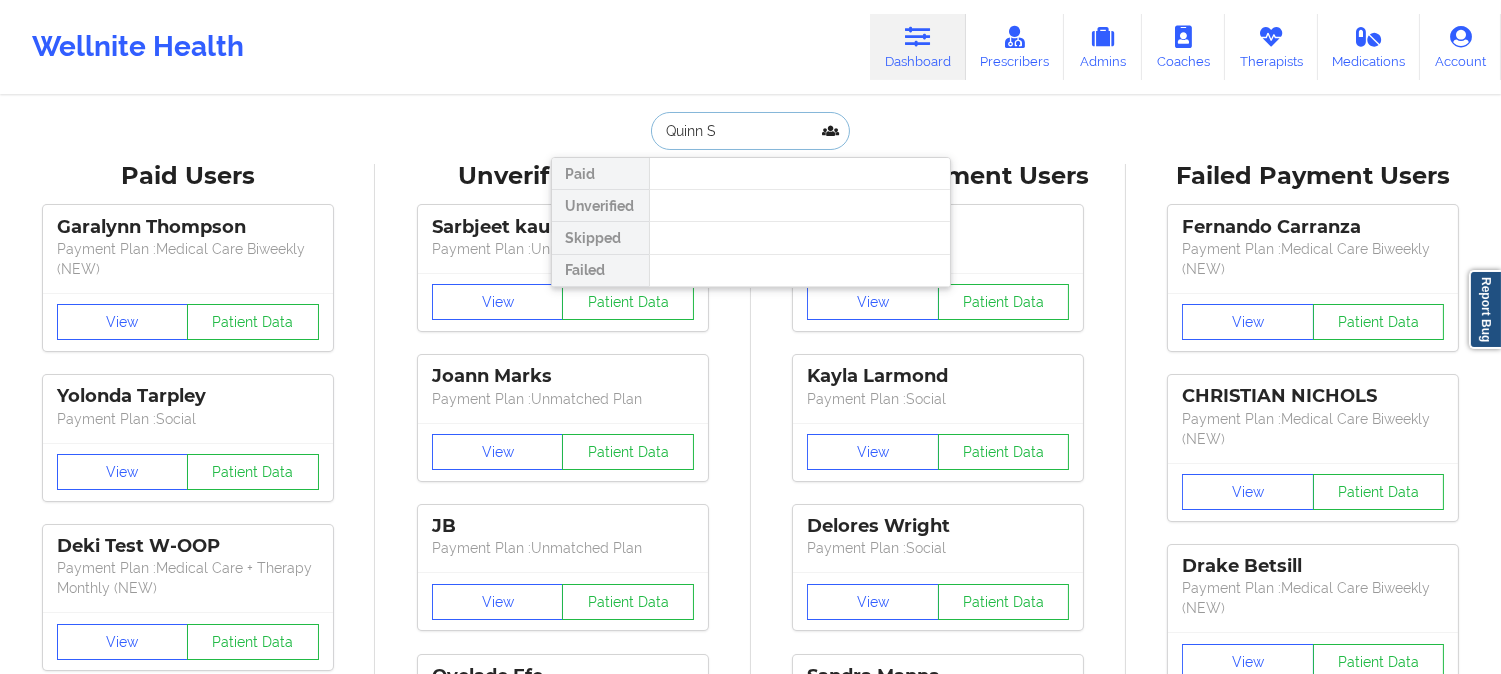 type on "Quinn Sa" 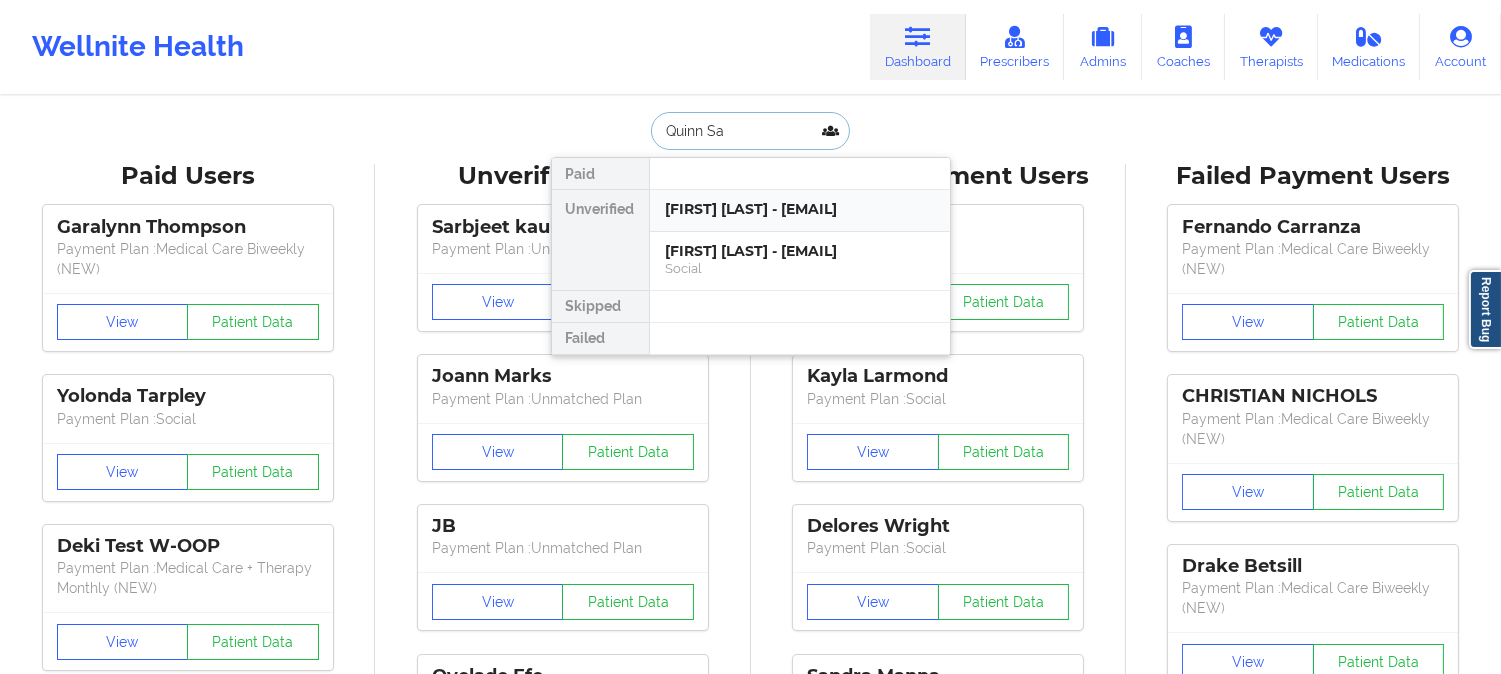 click on "Quinn Sahler - quinn.sahler@icloud.com" at bounding box center (800, 209) 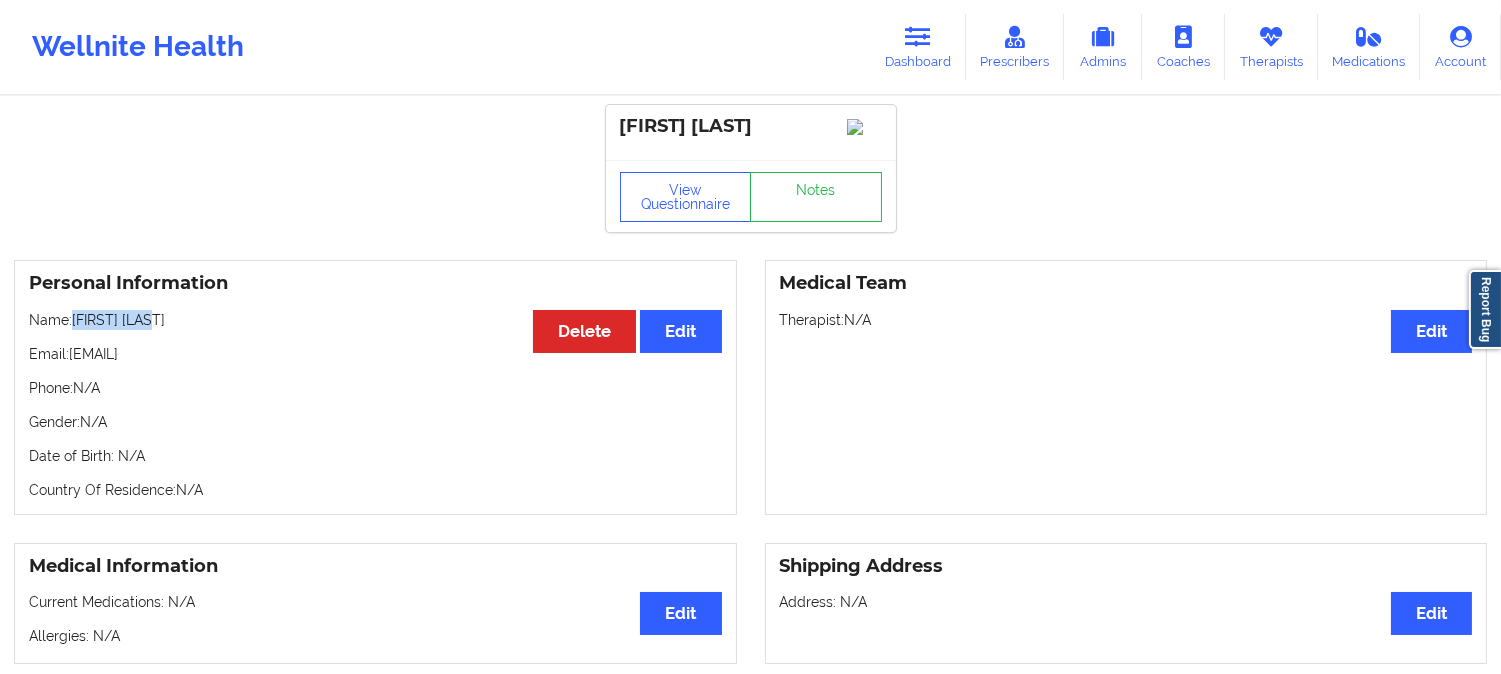 drag, startPoint x: 162, startPoint y: 333, endPoint x: 77, endPoint y: 327, distance: 85.2115 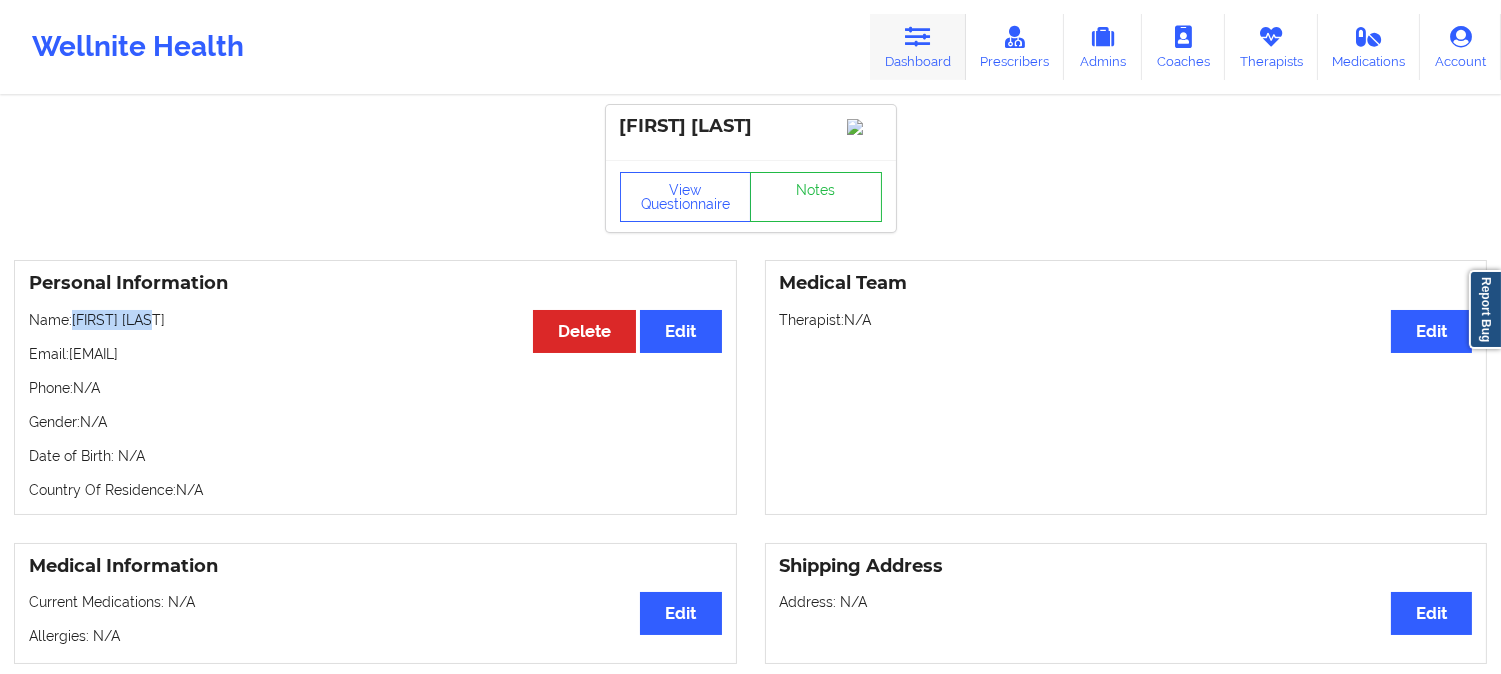 click on "Dashboard" at bounding box center [918, 47] 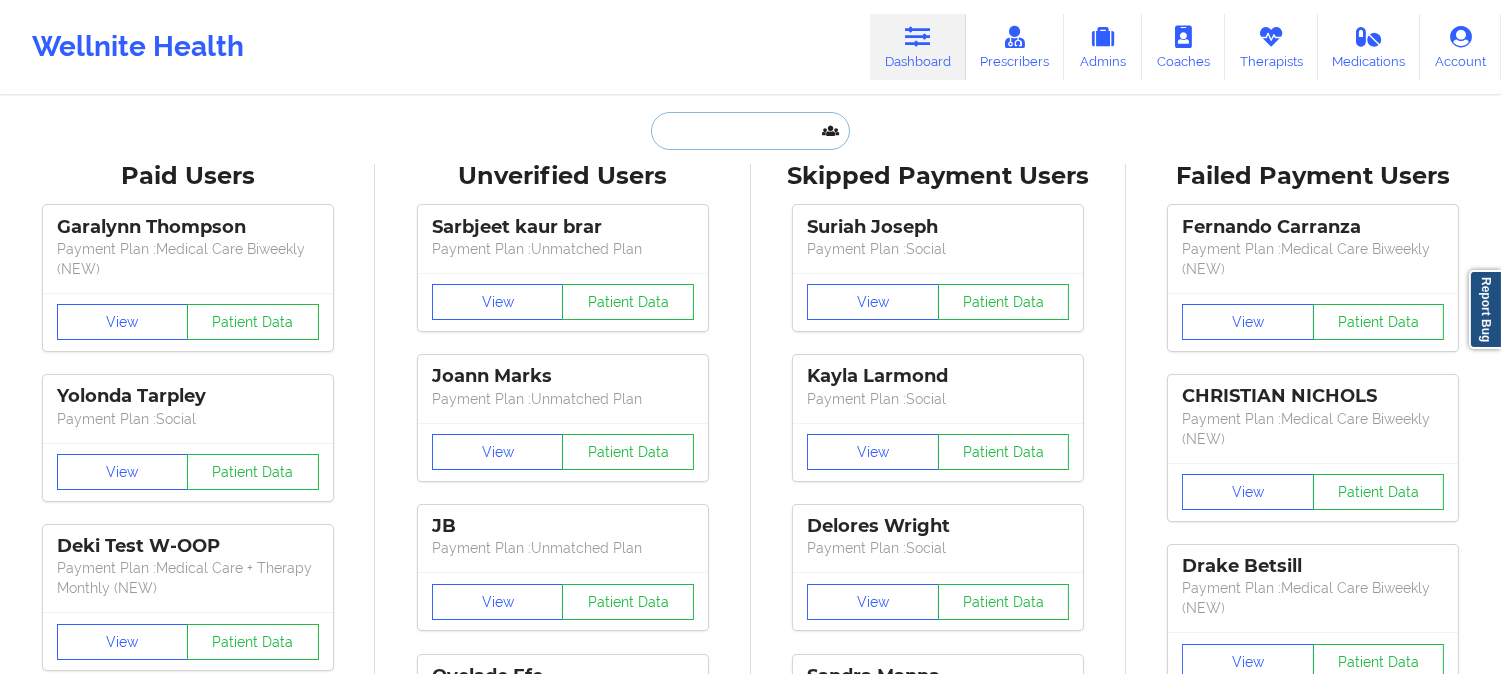 click at bounding box center (750, 131) 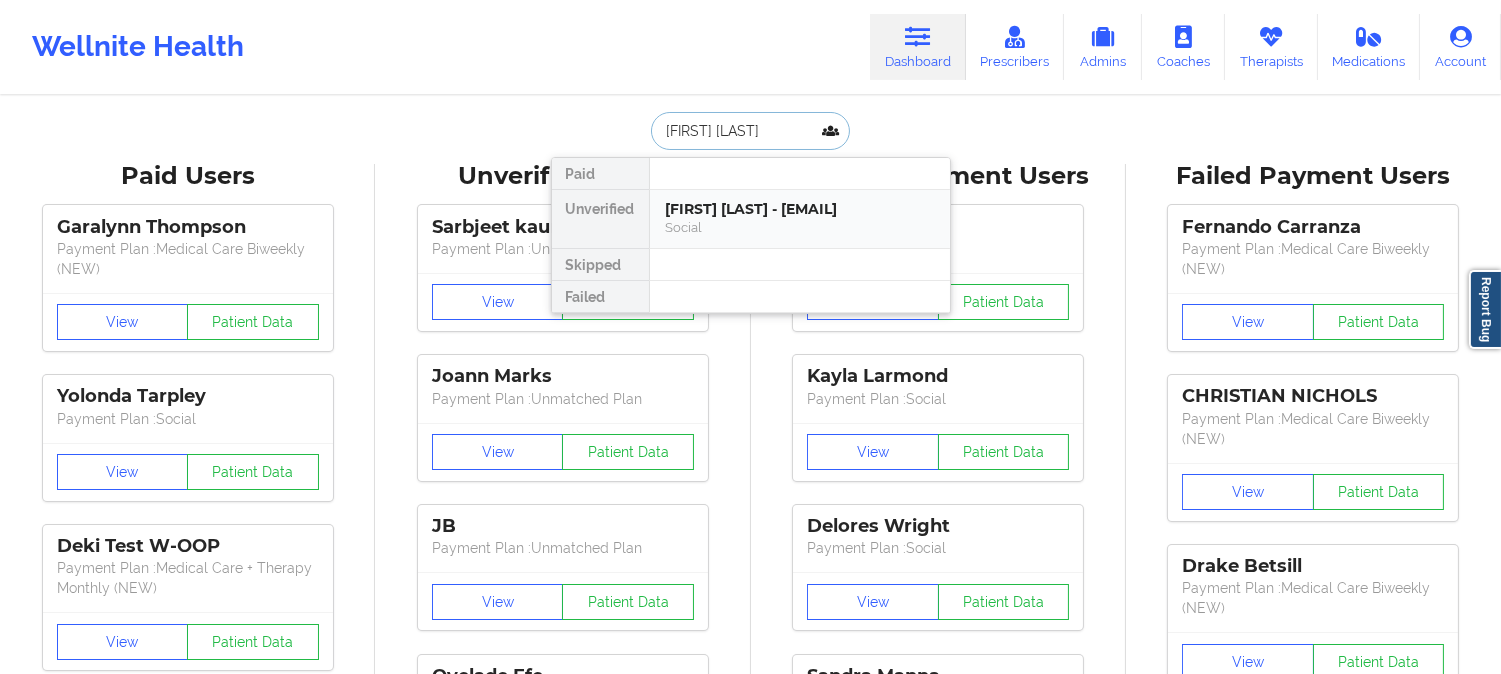click on "EDWARD MARINE - ecmarine76@hotmail.com" at bounding box center [800, 209] 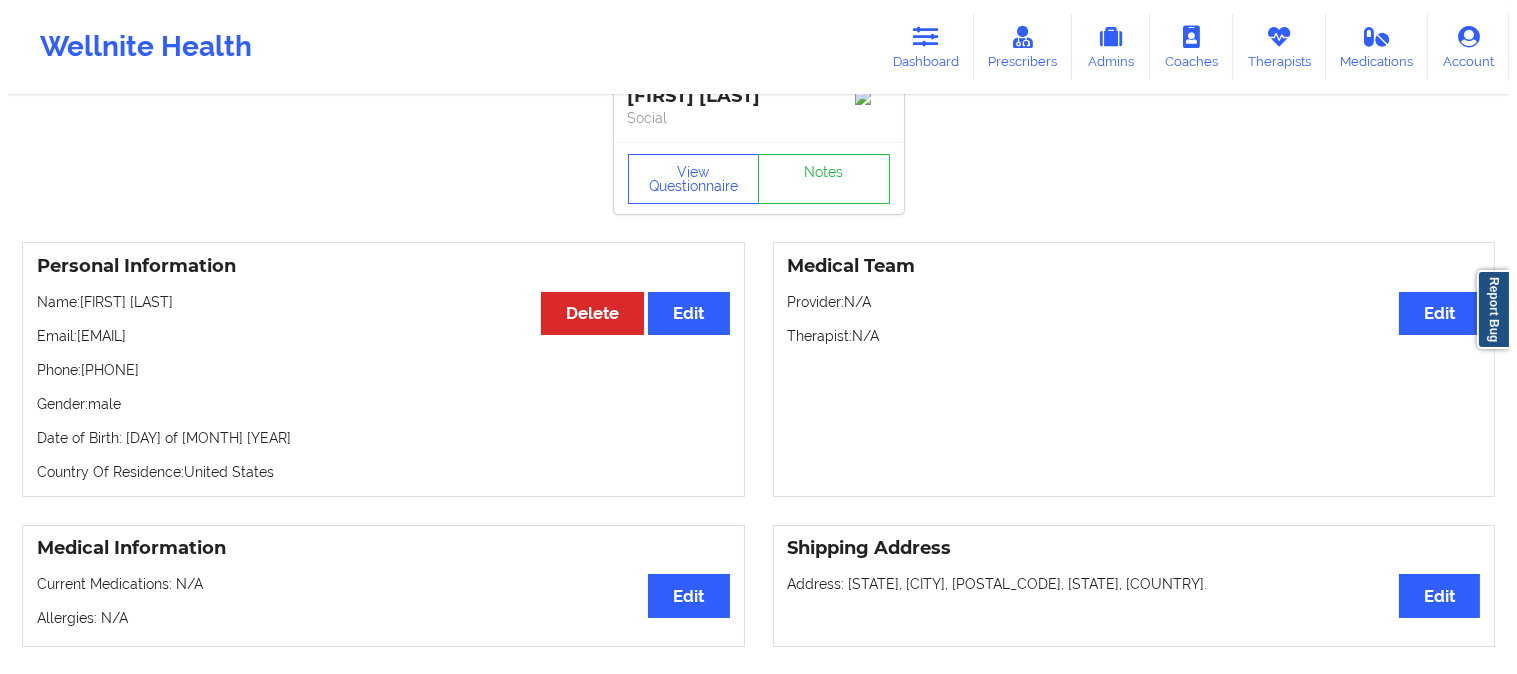 scroll, scrollTop: 0, scrollLeft: 0, axis: both 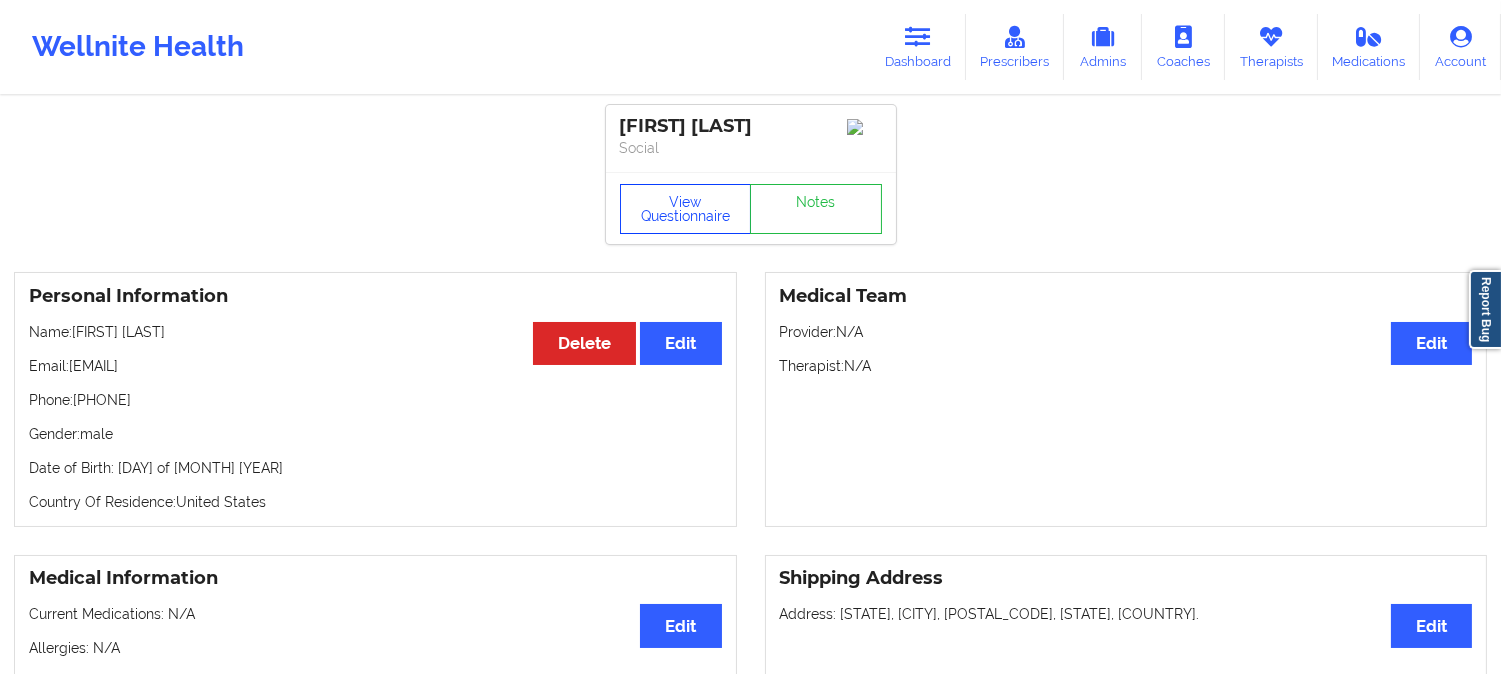 click on "View Questionnaire" at bounding box center (686, 209) 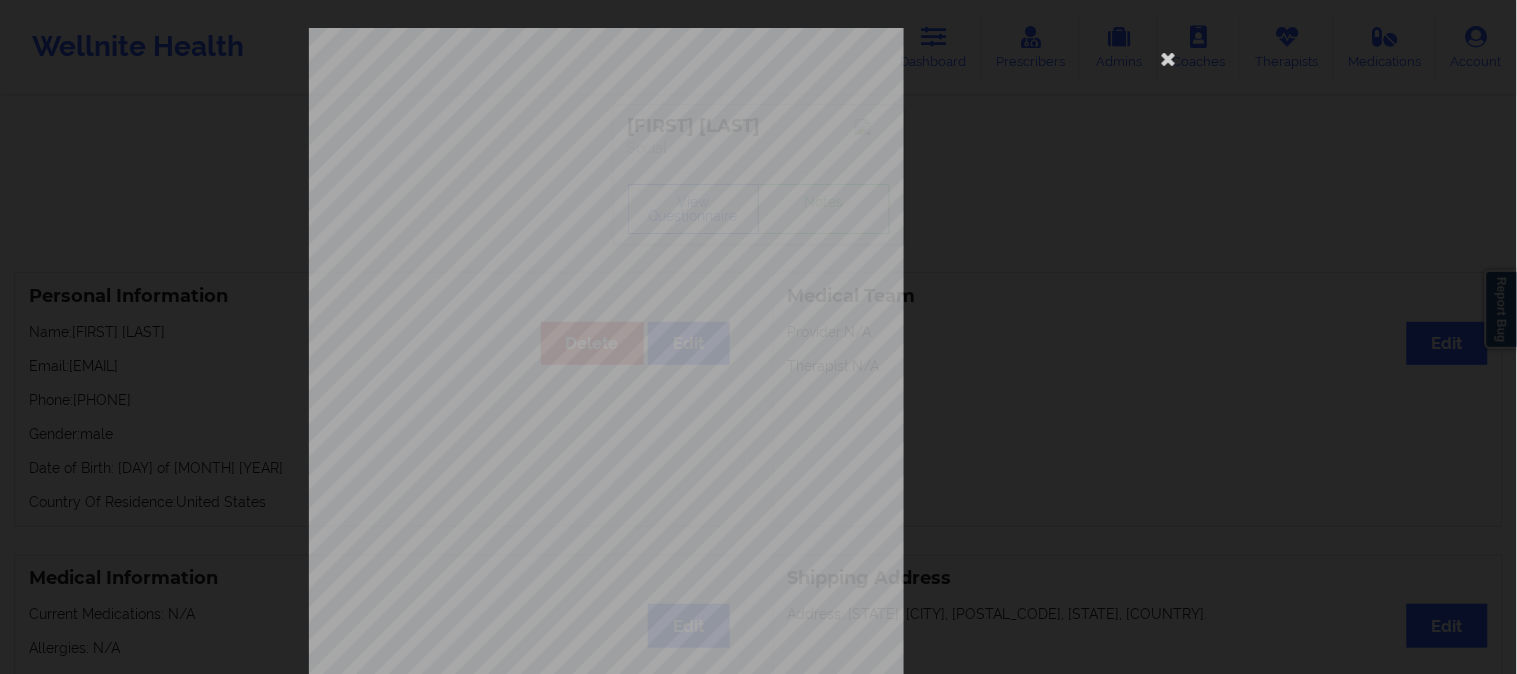 scroll, scrollTop: 280, scrollLeft: 0, axis: vertical 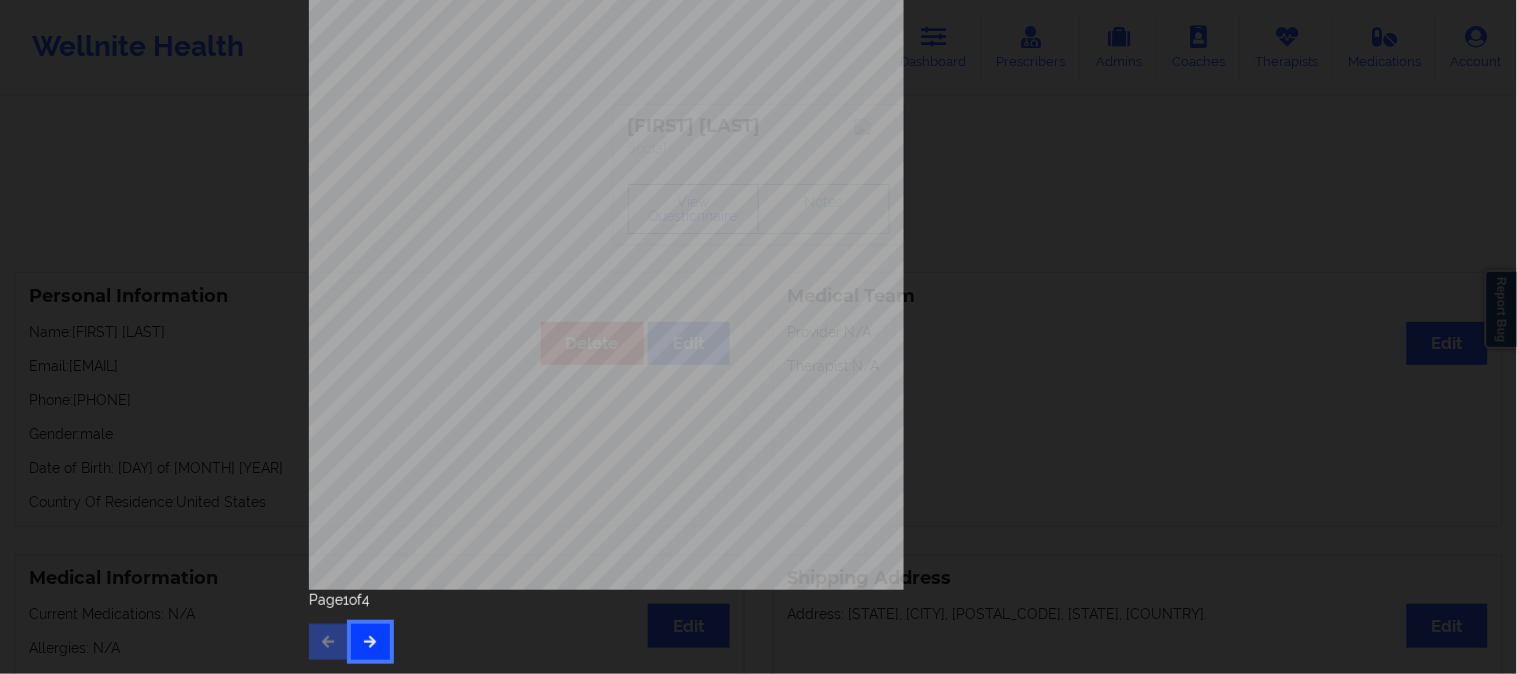 click at bounding box center (370, 642) 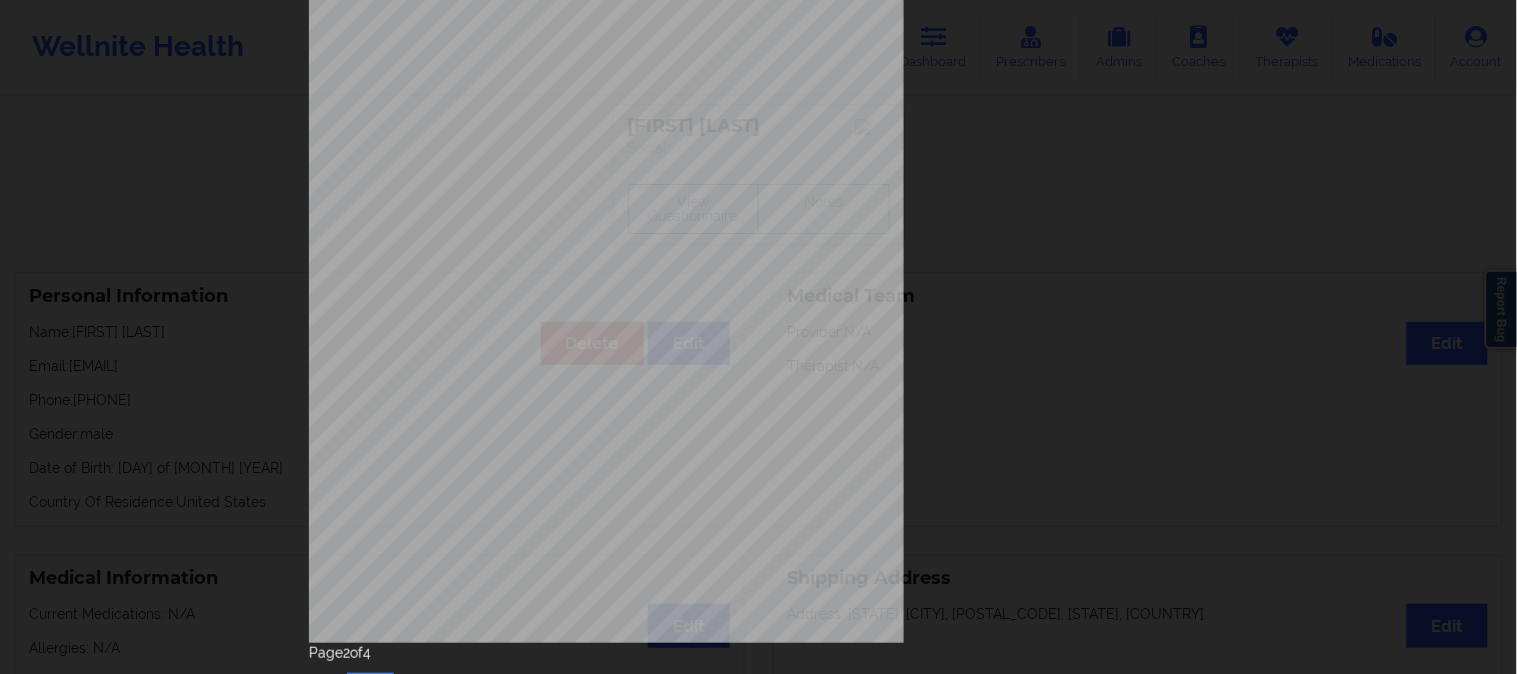 scroll, scrollTop: 280, scrollLeft: 0, axis: vertical 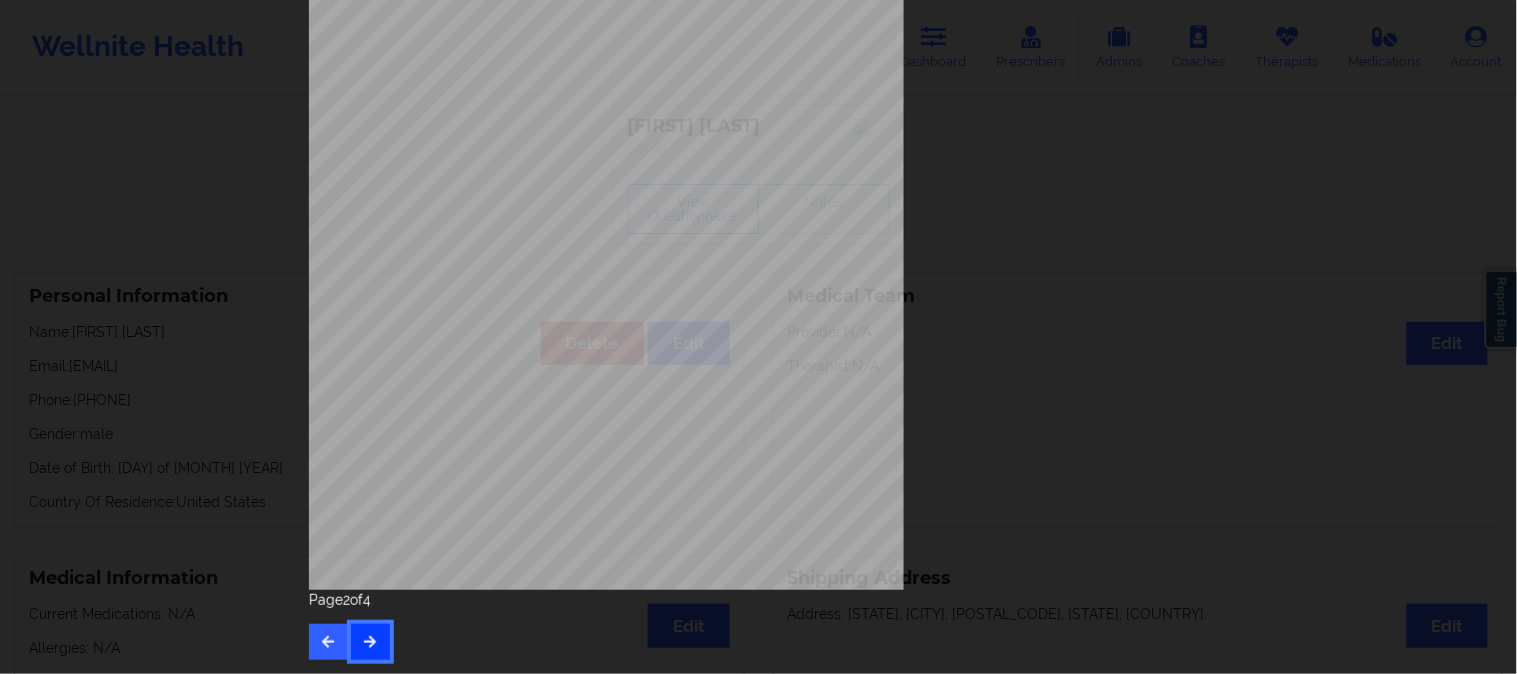 click at bounding box center (370, 642) 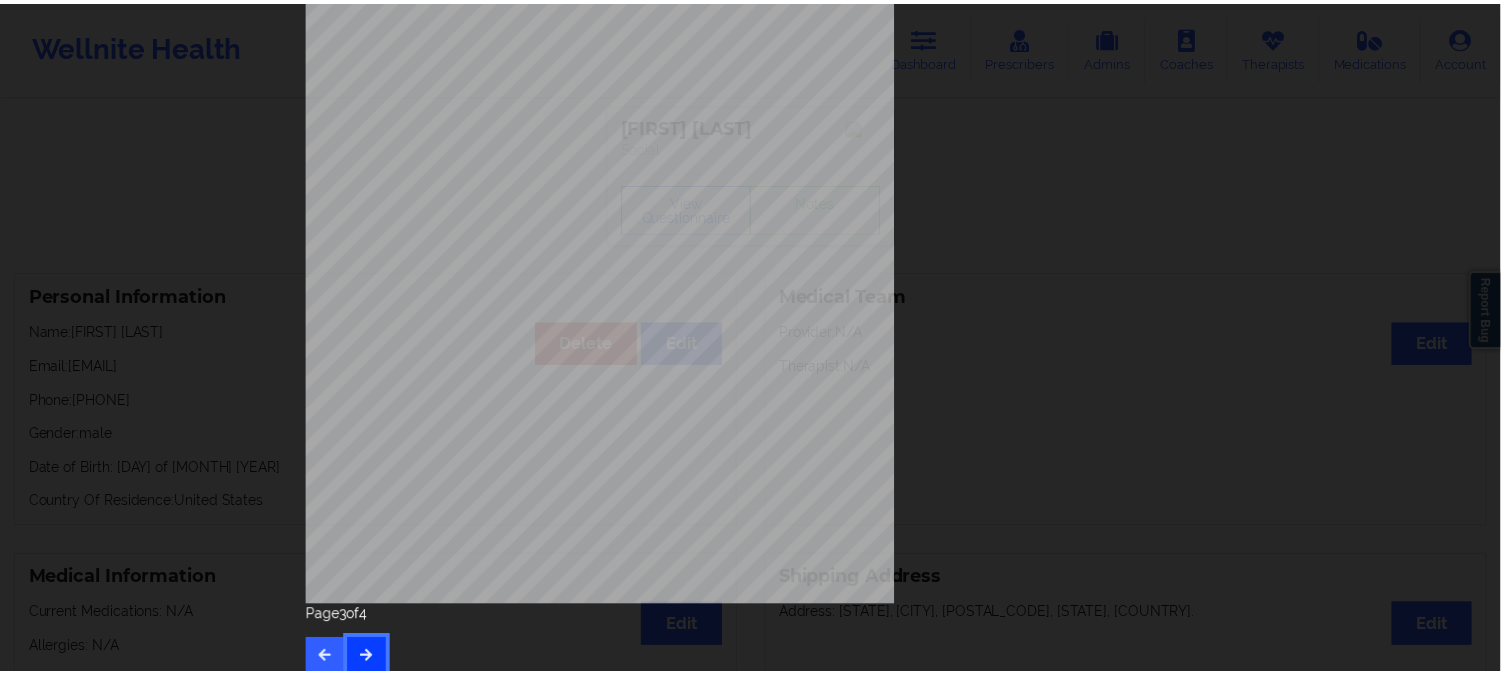 scroll, scrollTop: 280, scrollLeft: 0, axis: vertical 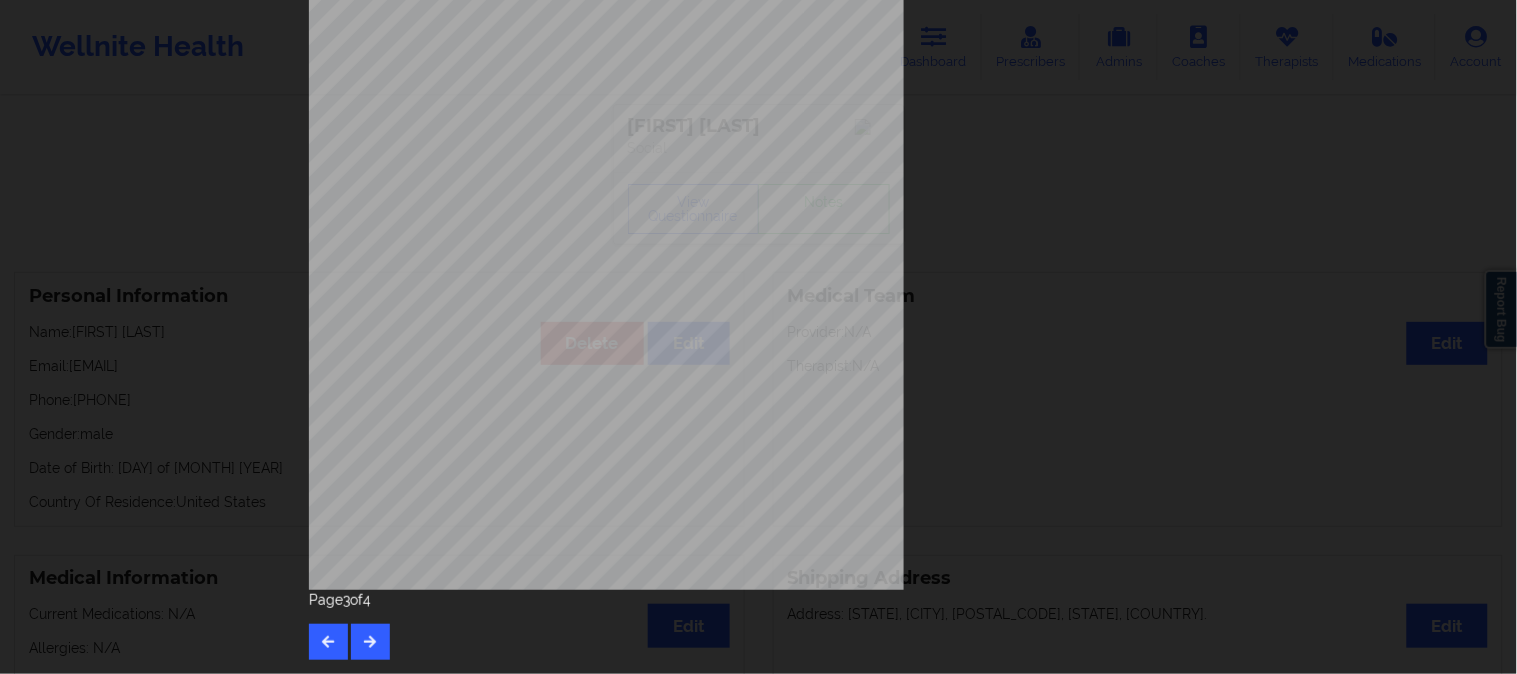 click on "This patient has not provided the type of insurance Insurance Member ID for patient This patient has not provided his Member ID Insurance company name details by patient This patient has not provided the name of insurance company Insurance Company Identity number by patient This patient has not provided the identity number of insurance Insurance dependency status details by patient This patient has not provided his/her dependency status of insurance Payment plan chosen by patient together Currently Suicidal None Local Pharmacy Data None Where patient came from None Job Information None no Cancellation Survey Data Why do you want to cancel ? How many appointments have you had with W ellnite (including both therapist and mental health coach appointments) ? Do you have healthcare insurance ? Have you been treated for anxiety and/or depression in the past ? Are you currently taking any medication for anxiety and/or depression ? How would you rate your overall experience with your doctor/provider ? Page  3  of  4" at bounding box center (758, 337) 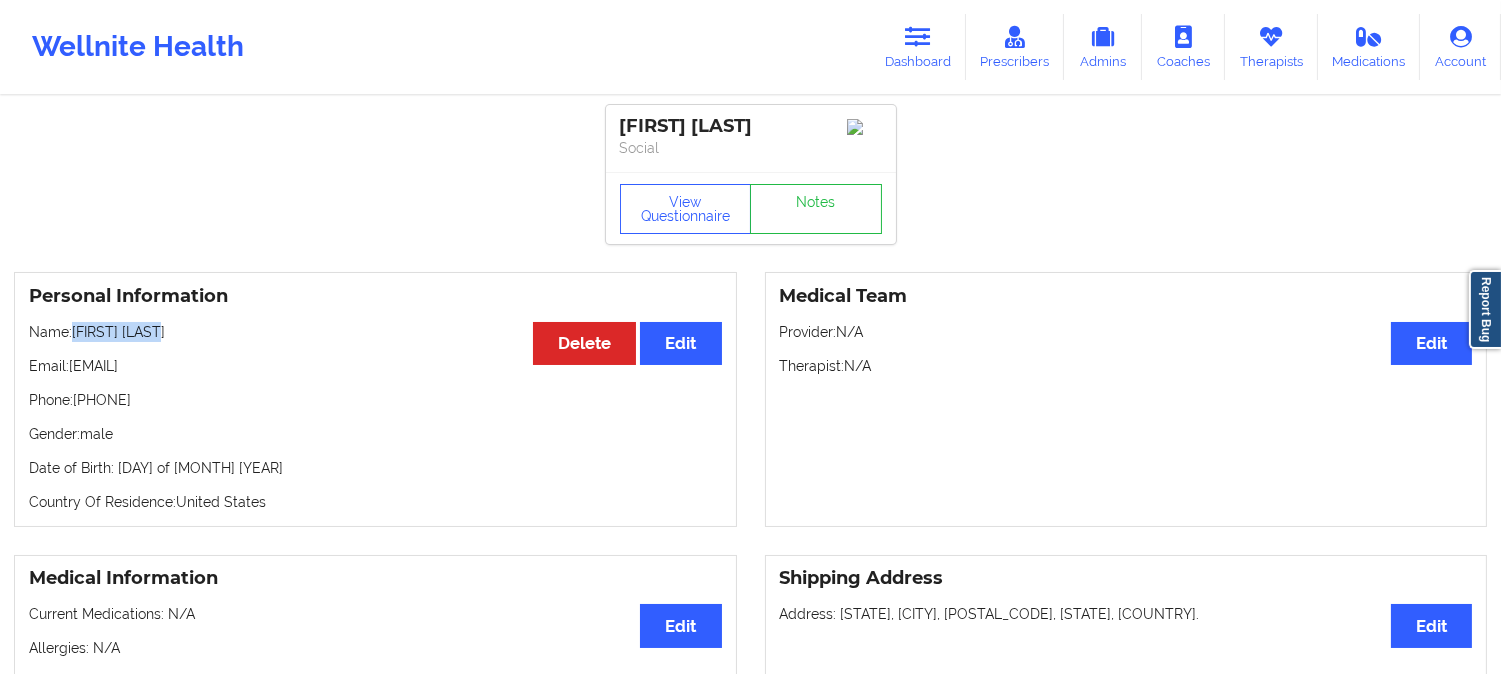 drag, startPoint x: 195, startPoint y: 337, endPoint x: 77, endPoint y: 341, distance: 118.06778 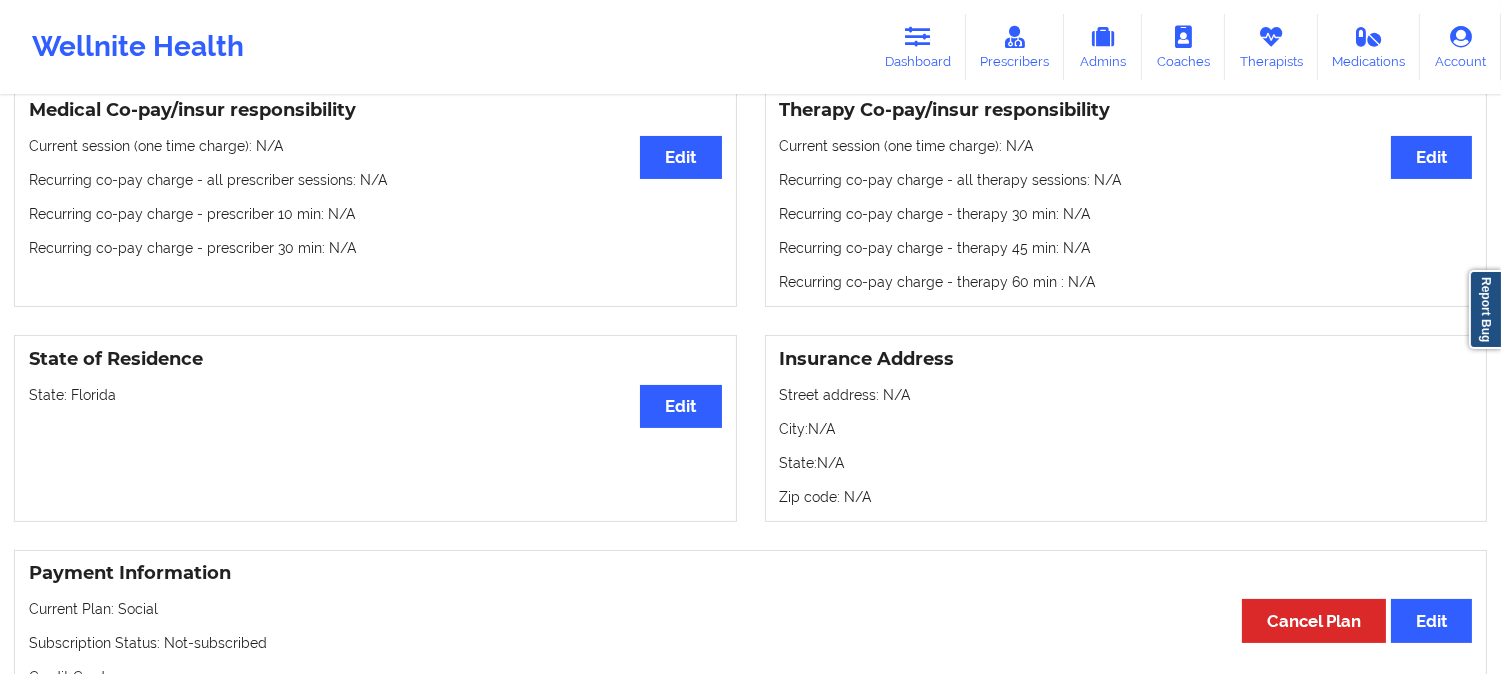 scroll, scrollTop: 666, scrollLeft: 0, axis: vertical 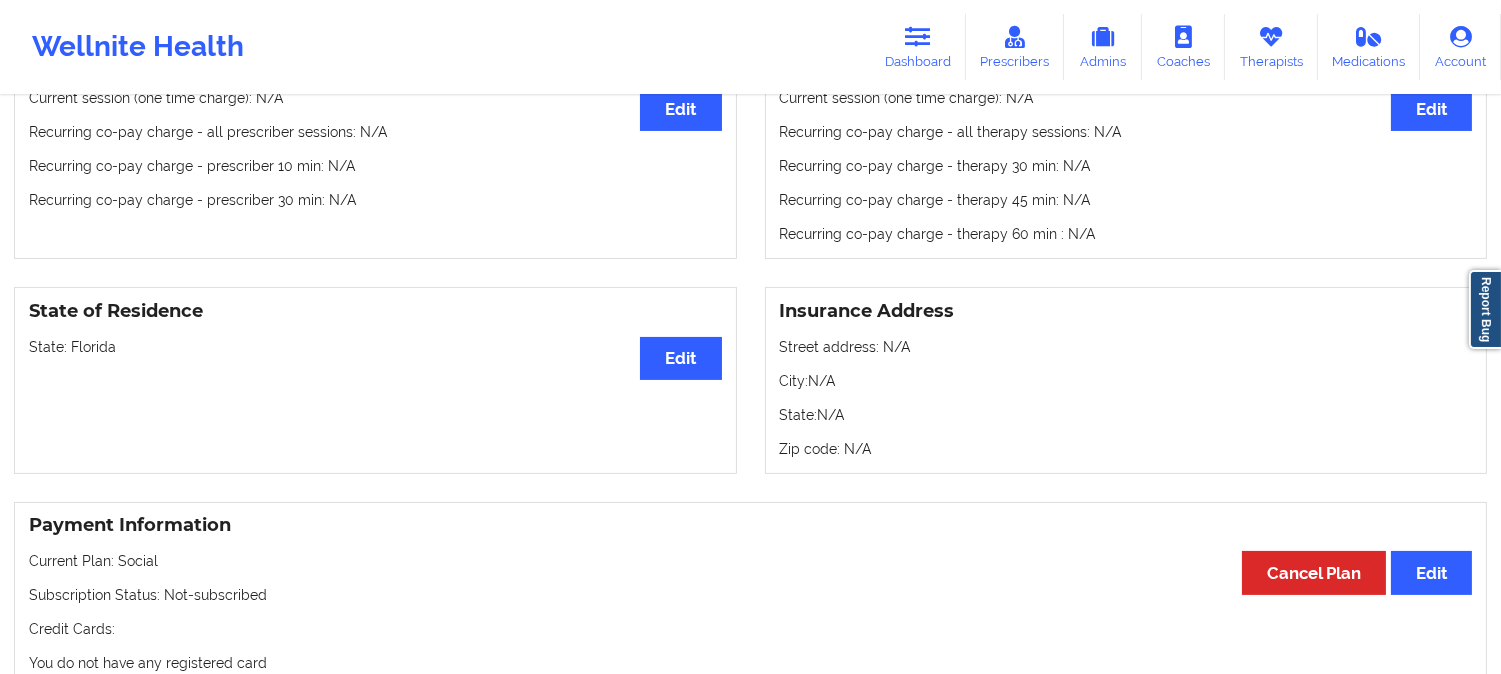 click on "State:   Florida" at bounding box center [375, 347] 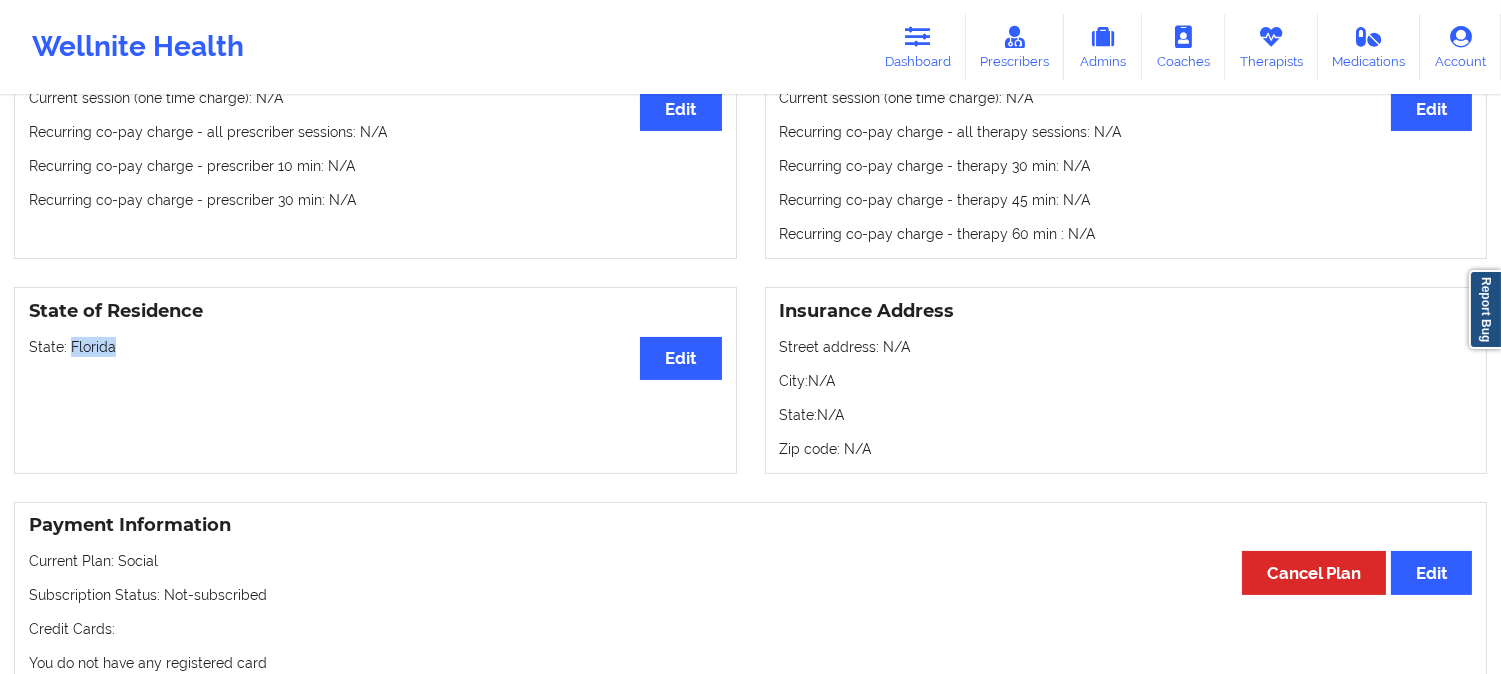 click on "State:   Florida" at bounding box center (375, 347) 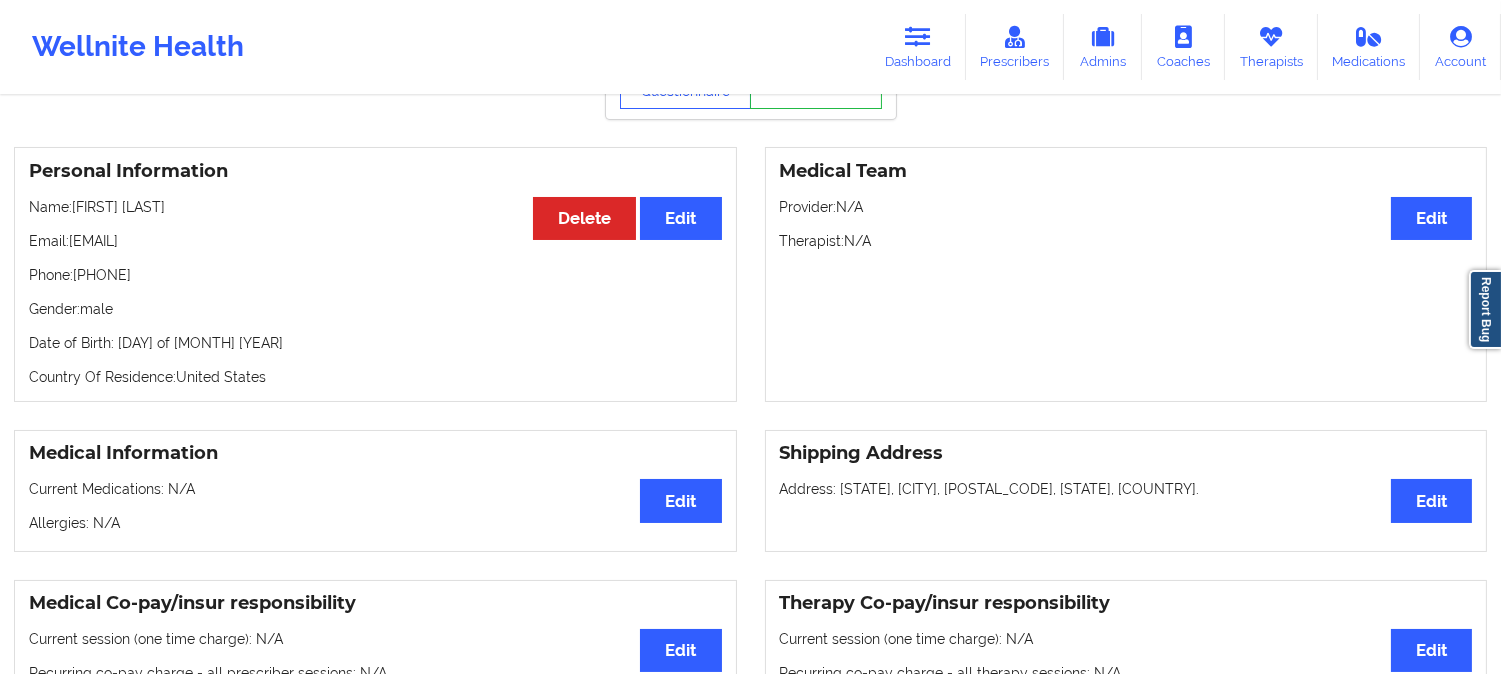 scroll, scrollTop: 111, scrollLeft: 0, axis: vertical 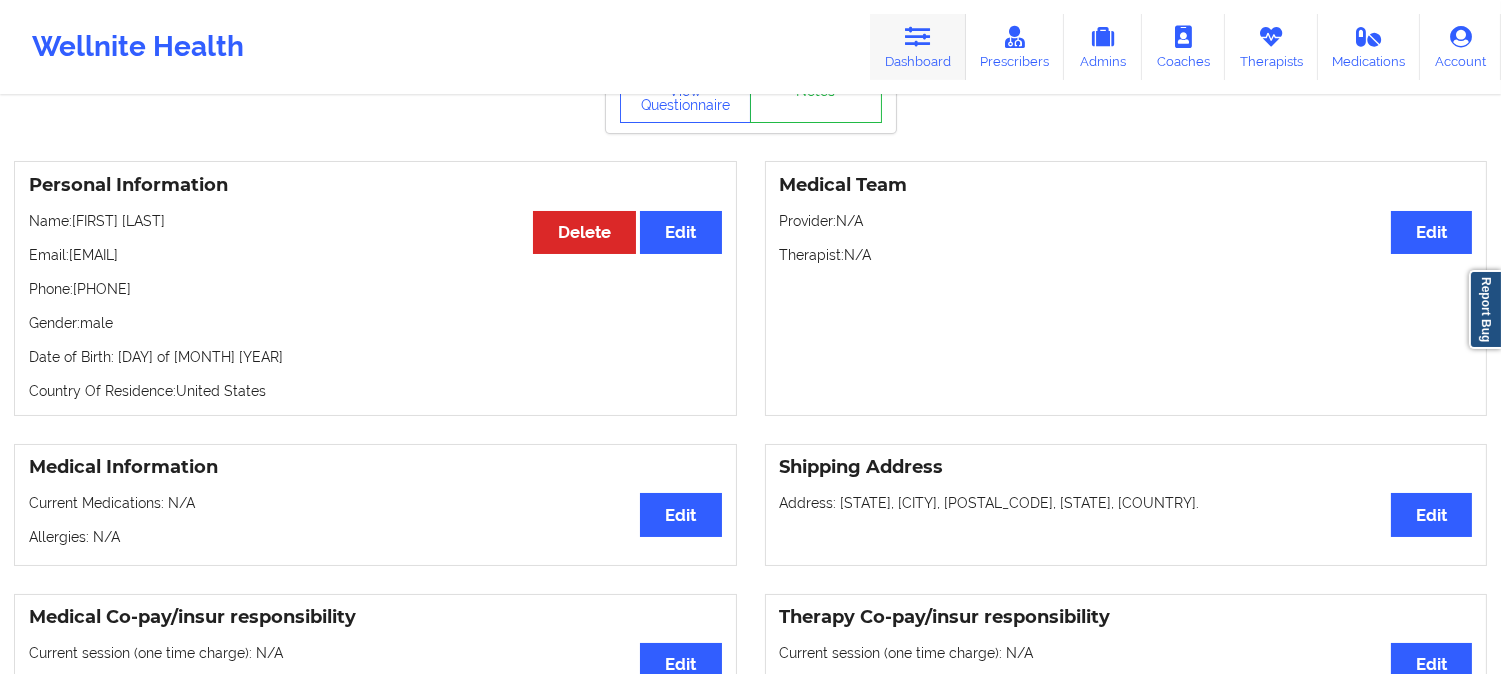 click on "Dashboard" at bounding box center [918, 47] 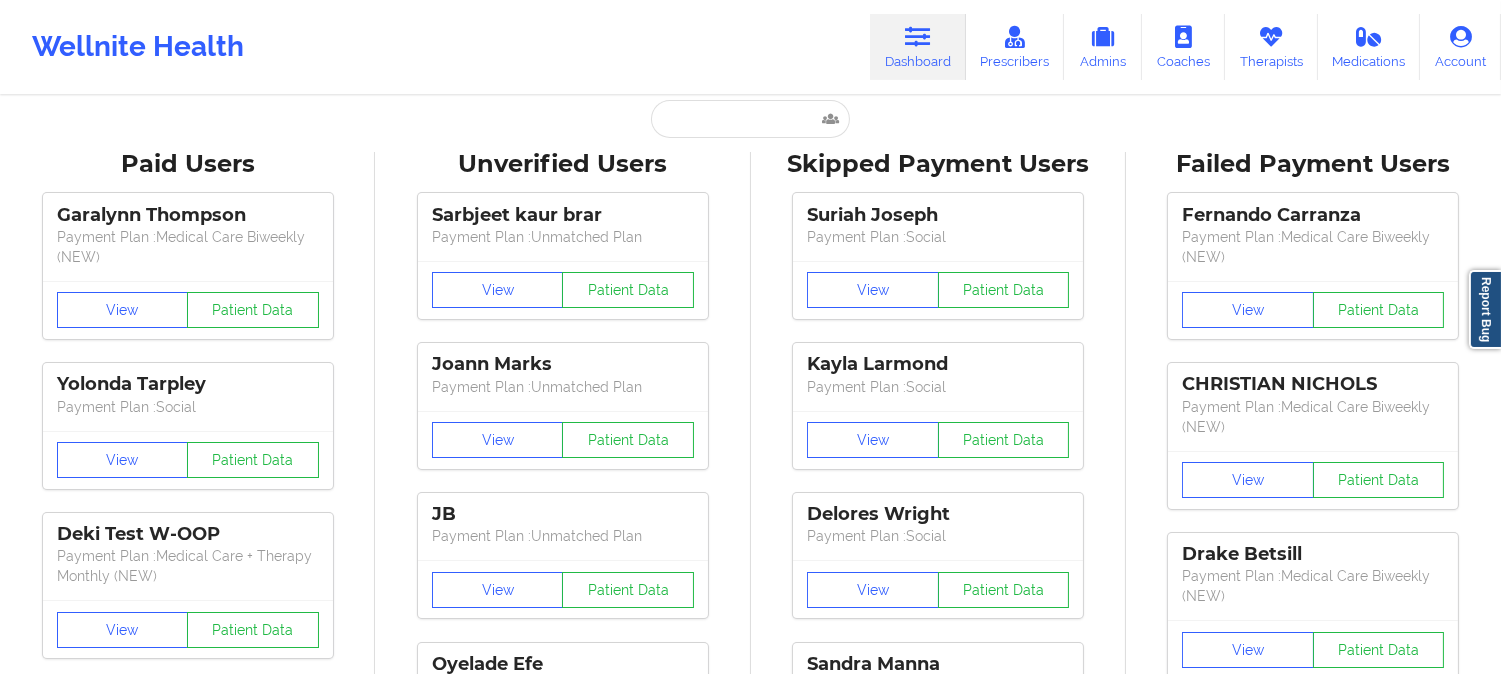 scroll, scrollTop: 0, scrollLeft: 0, axis: both 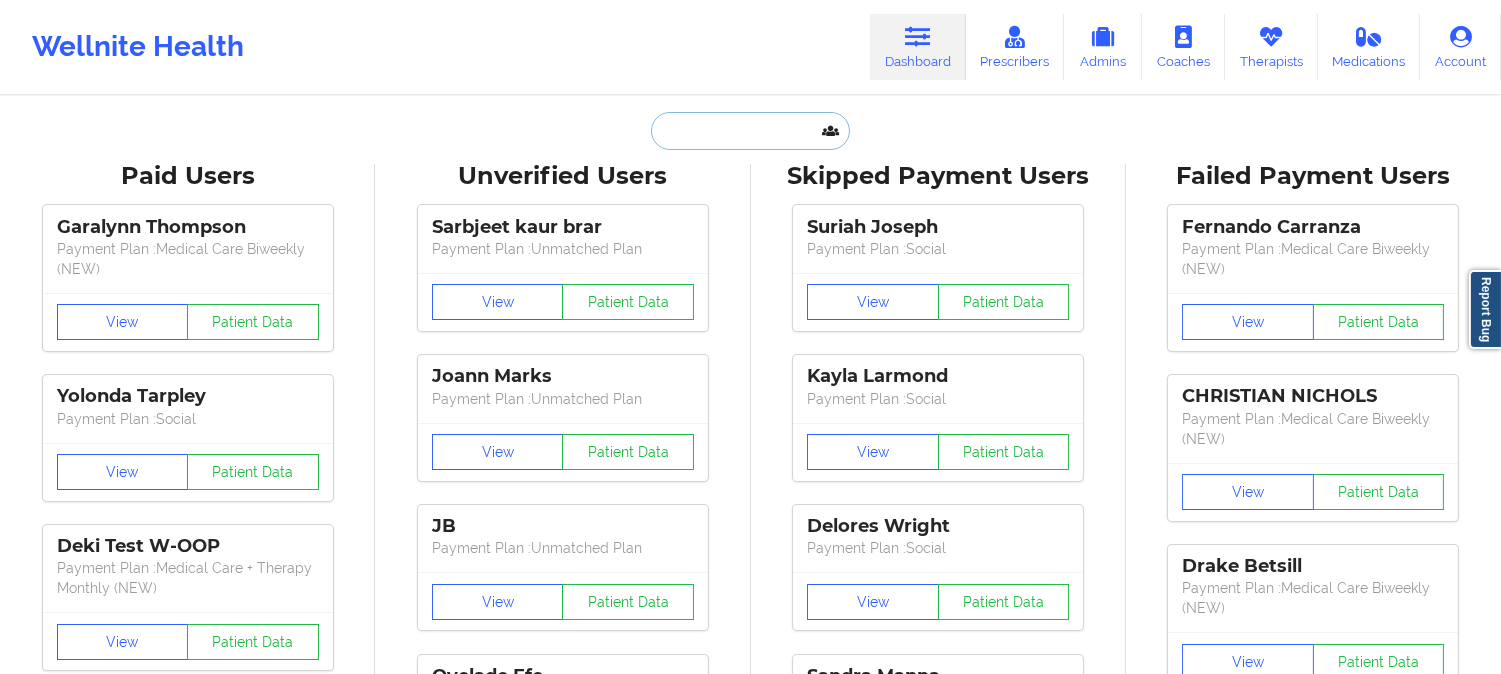 click at bounding box center (750, 131) 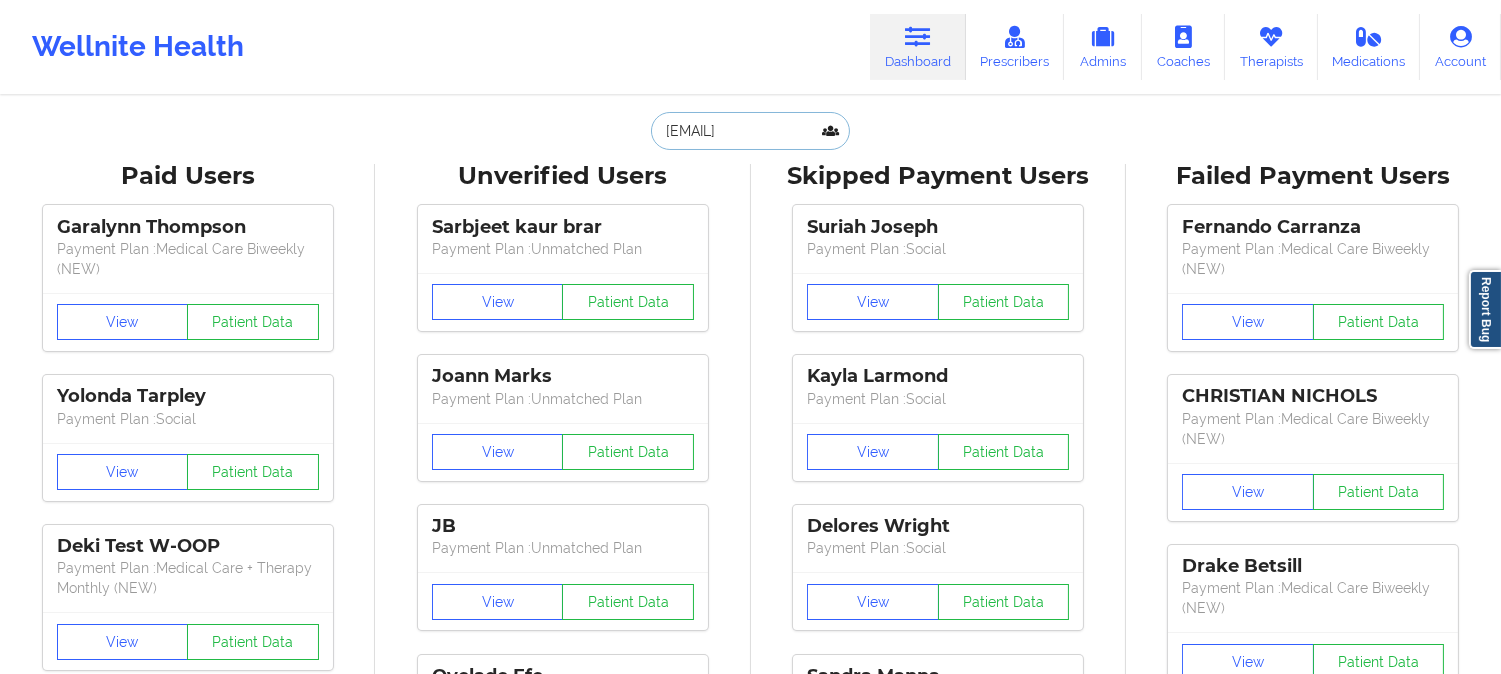 scroll, scrollTop: 0, scrollLeft: 12, axis: horizontal 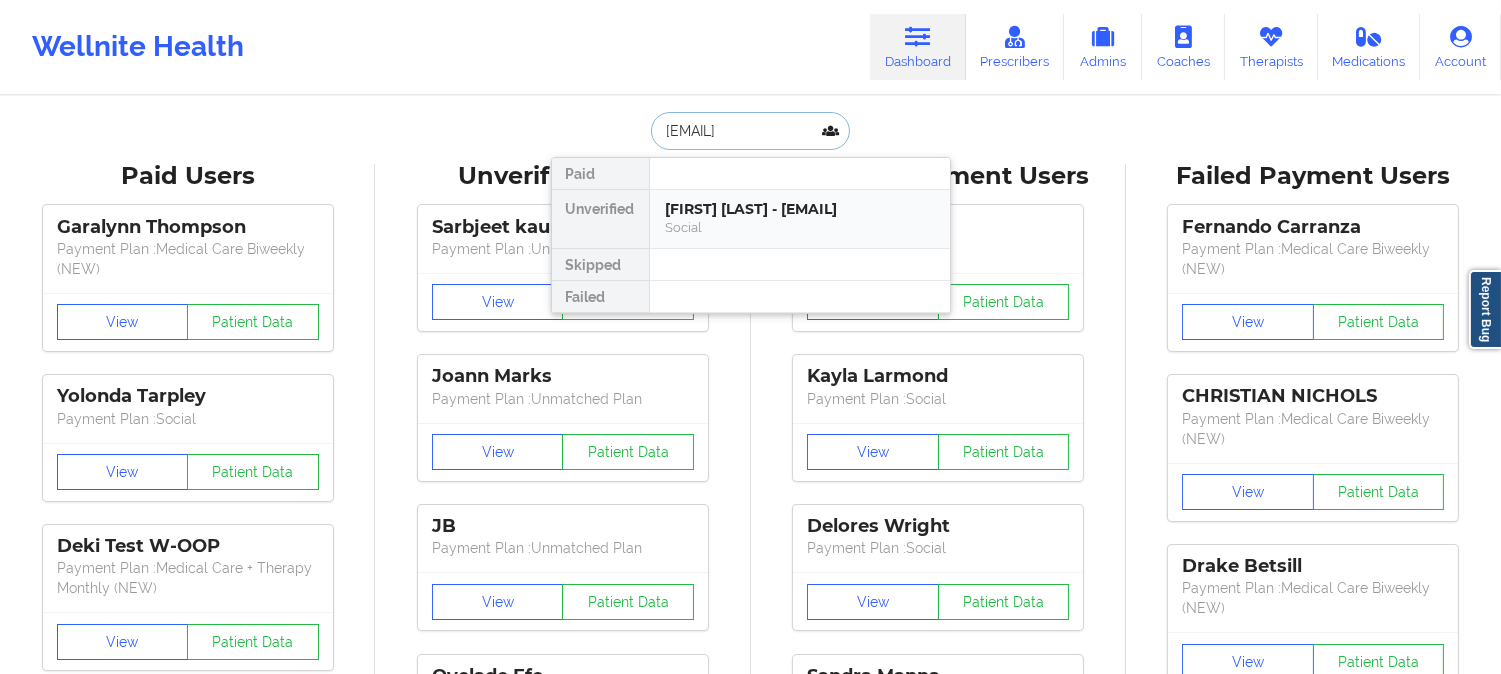 click on "Gary L Handy II - gary.handy2@domtar.com" at bounding box center (800, 209) 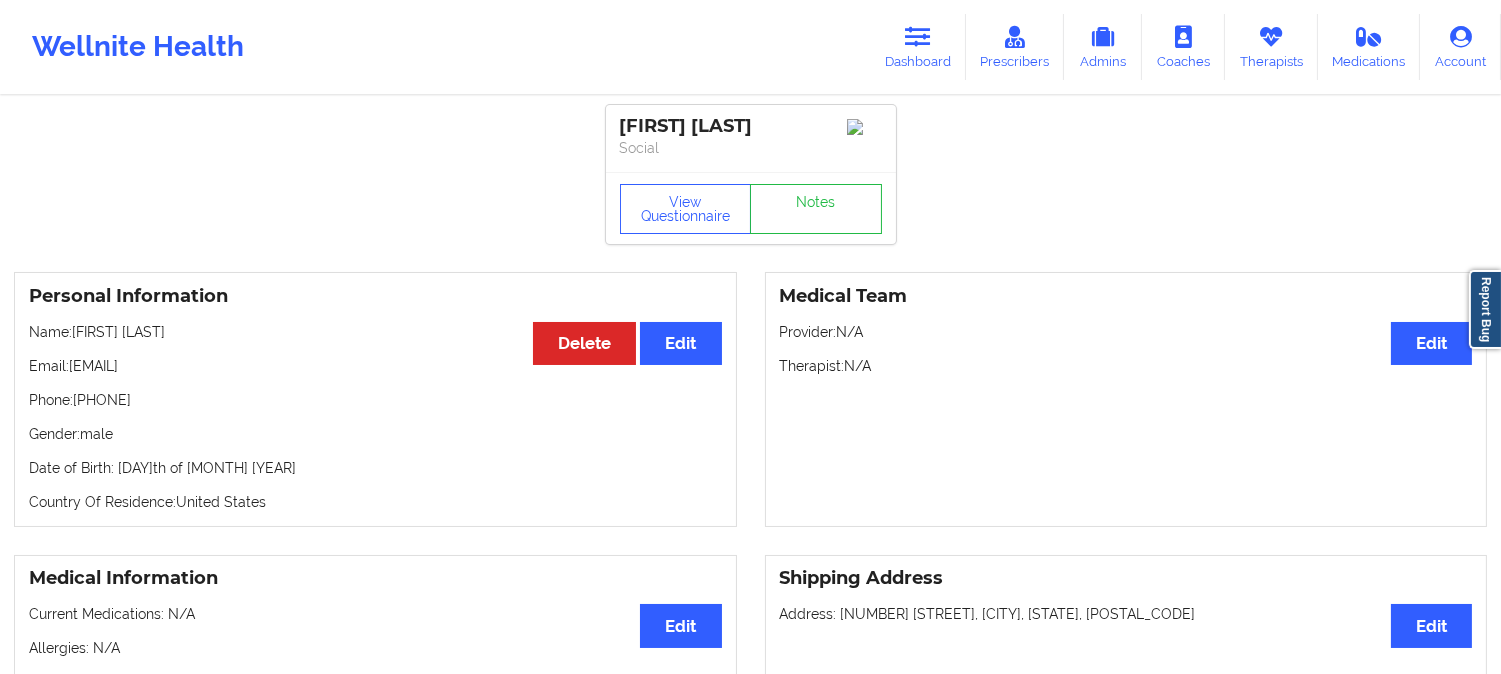 drag, startPoint x: 202, startPoint y: 338, endPoint x: 77, endPoint y: 340, distance: 125.016 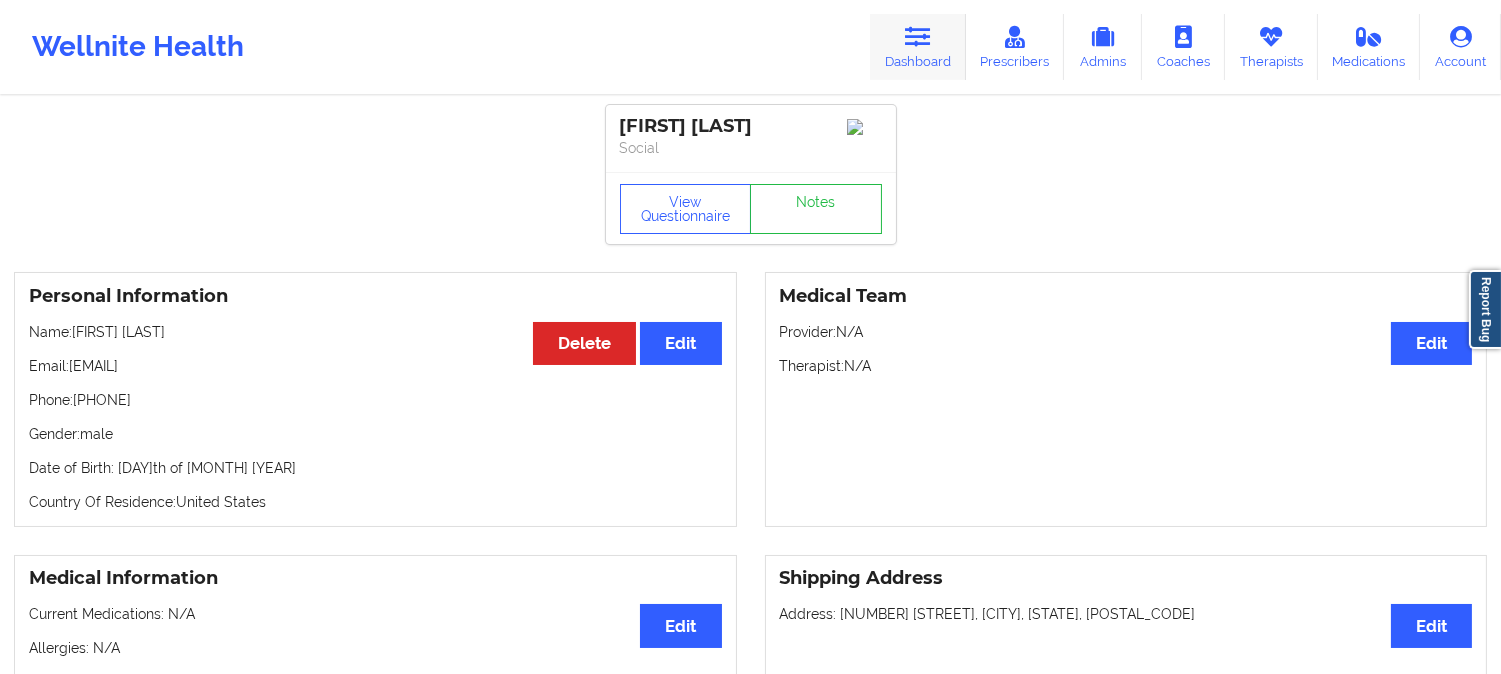 click on "Dashboard" at bounding box center [918, 47] 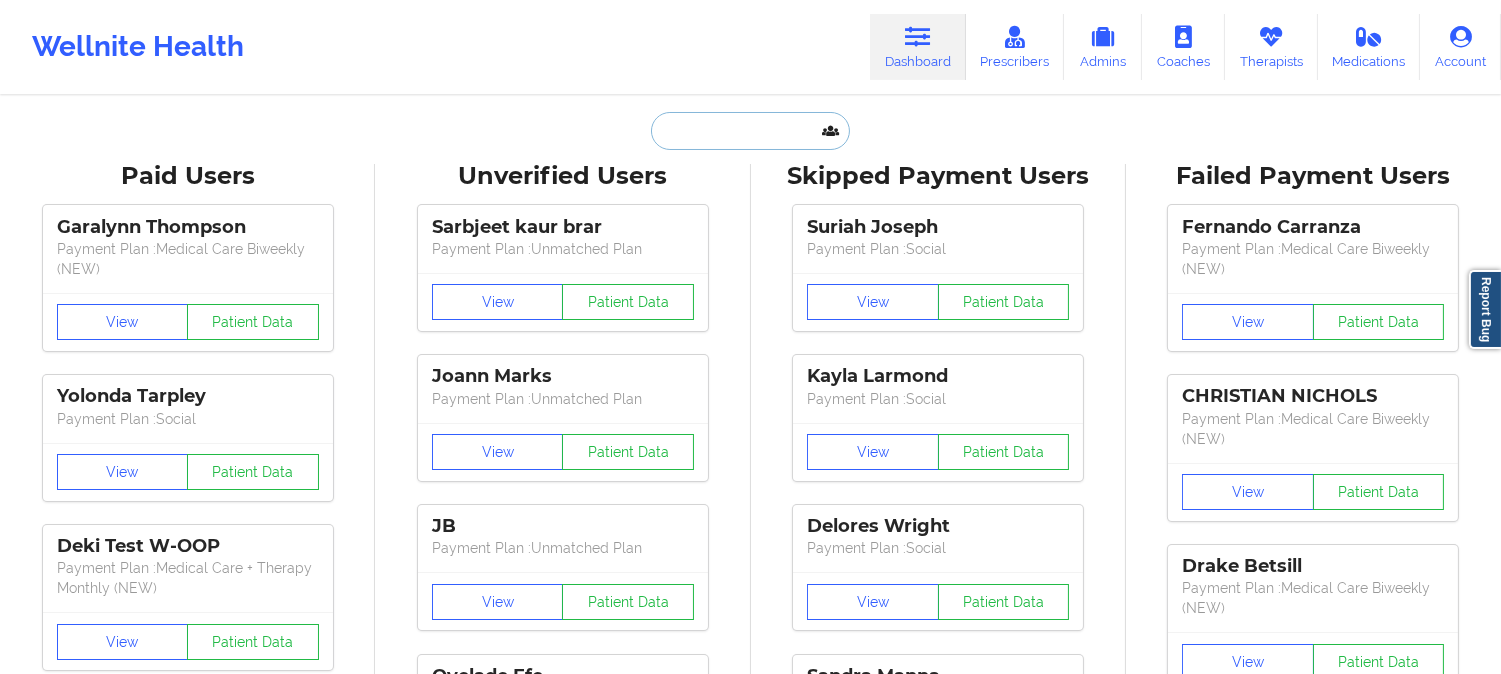 click at bounding box center [750, 131] 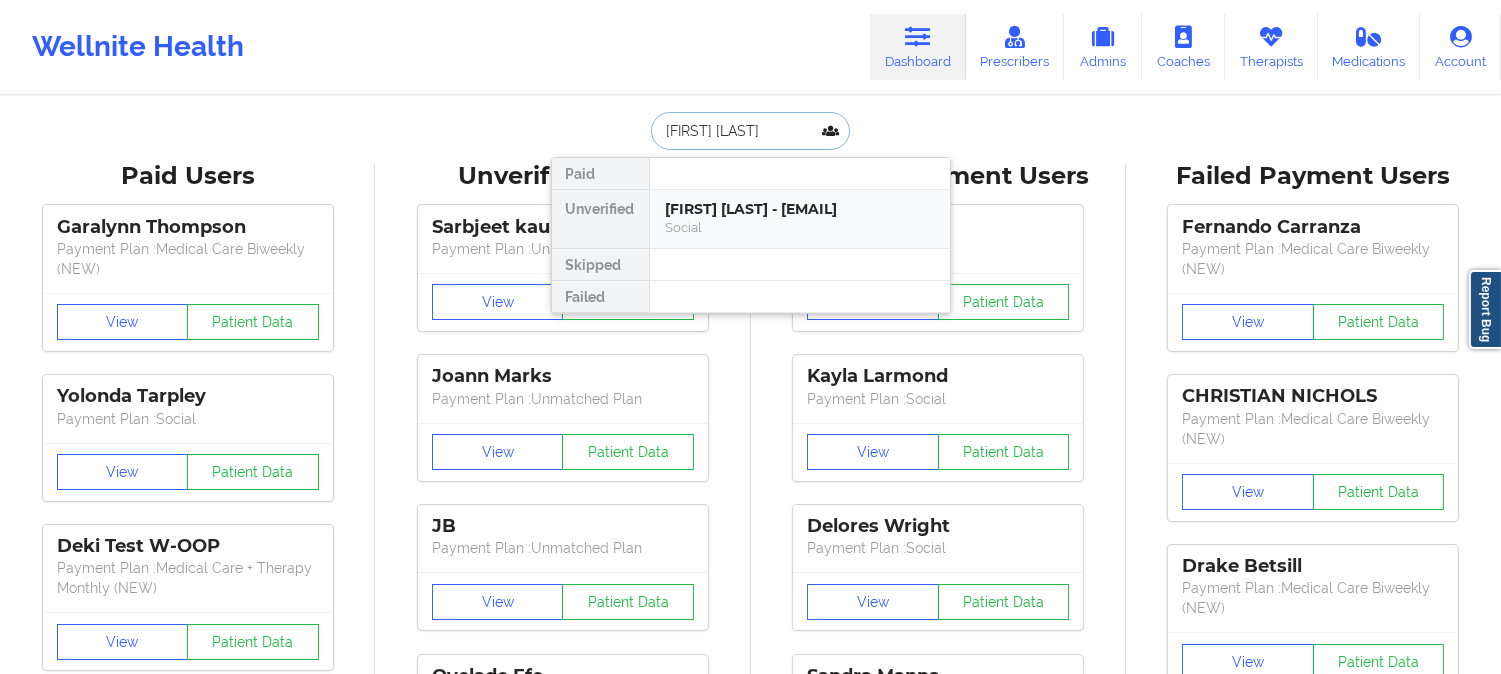 click on "Josefina Vega - josiesignsloans@gmail.com" at bounding box center [800, 209] 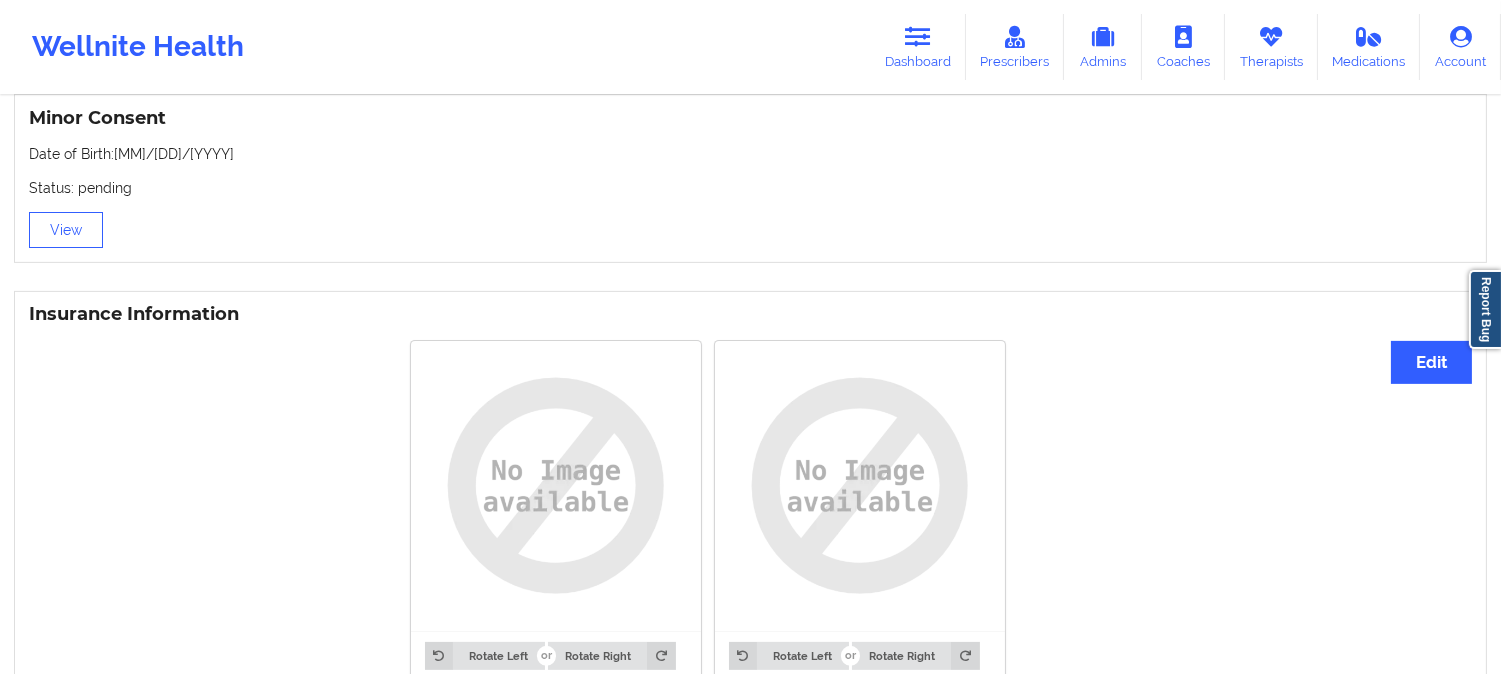 scroll, scrollTop: 968, scrollLeft: 0, axis: vertical 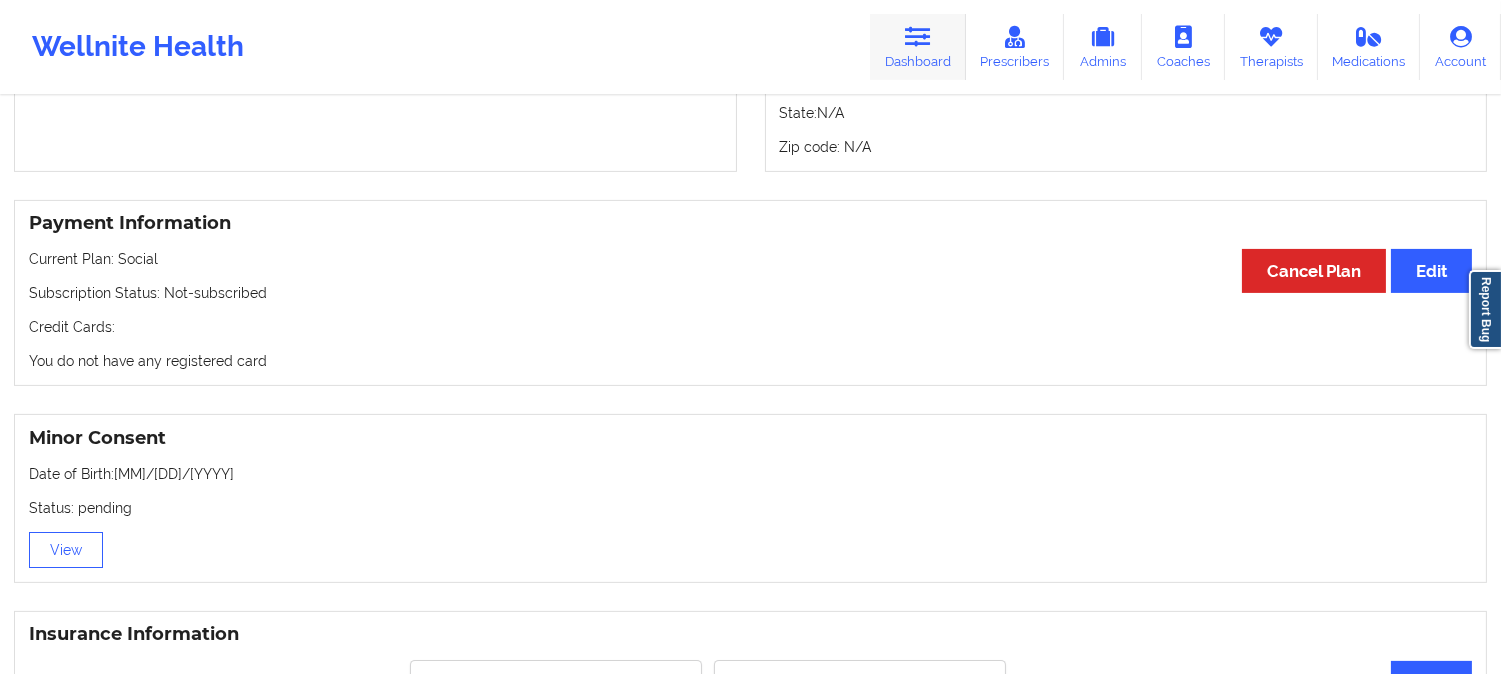 click on "Dashboard" at bounding box center [918, 47] 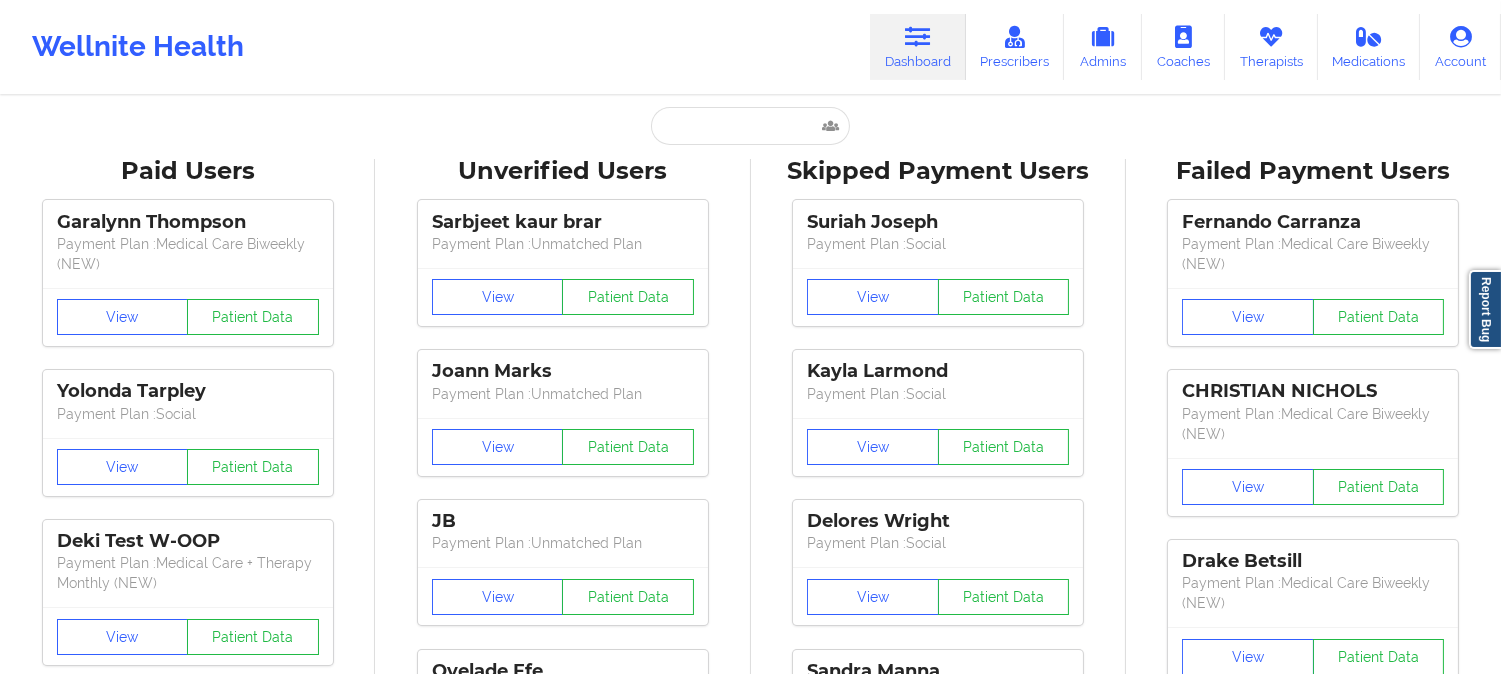 scroll, scrollTop: 0, scrollLeft: 0, axis: both 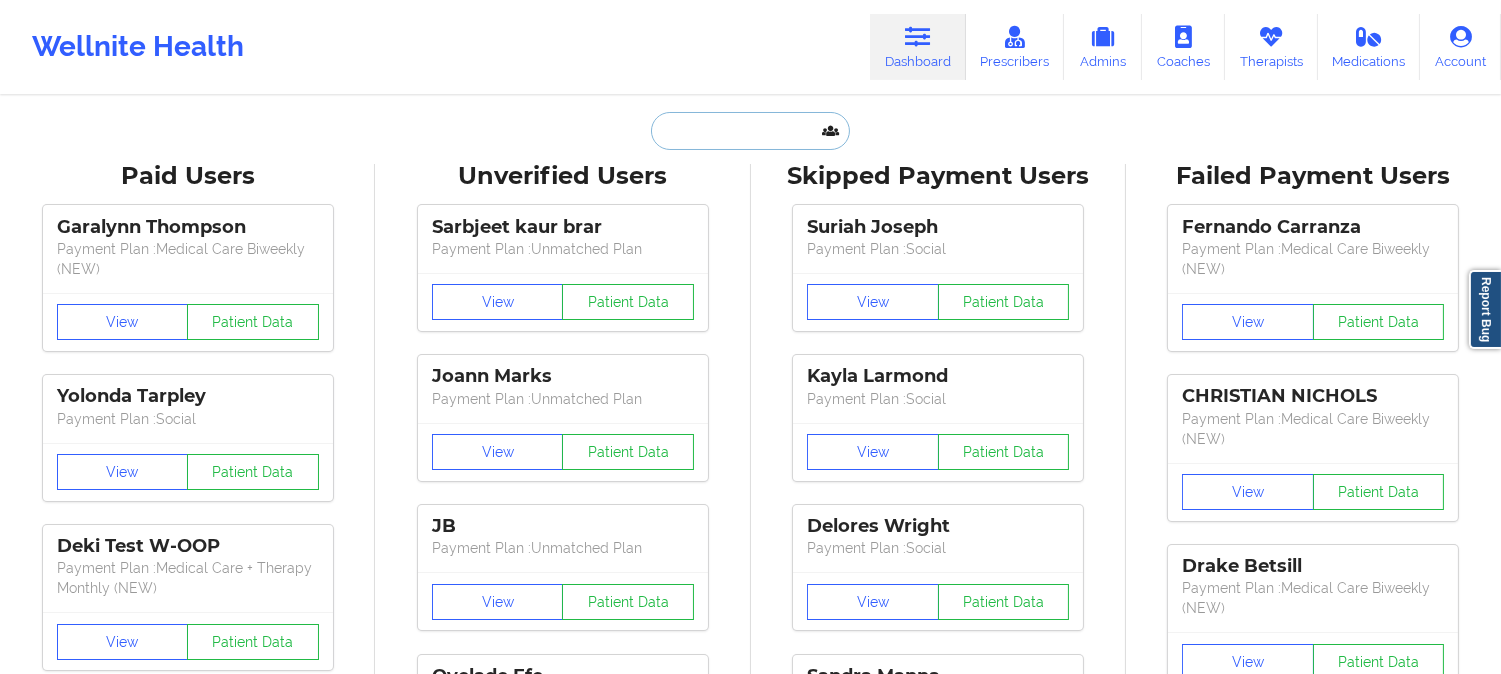 click at bounding box center [750, 131] 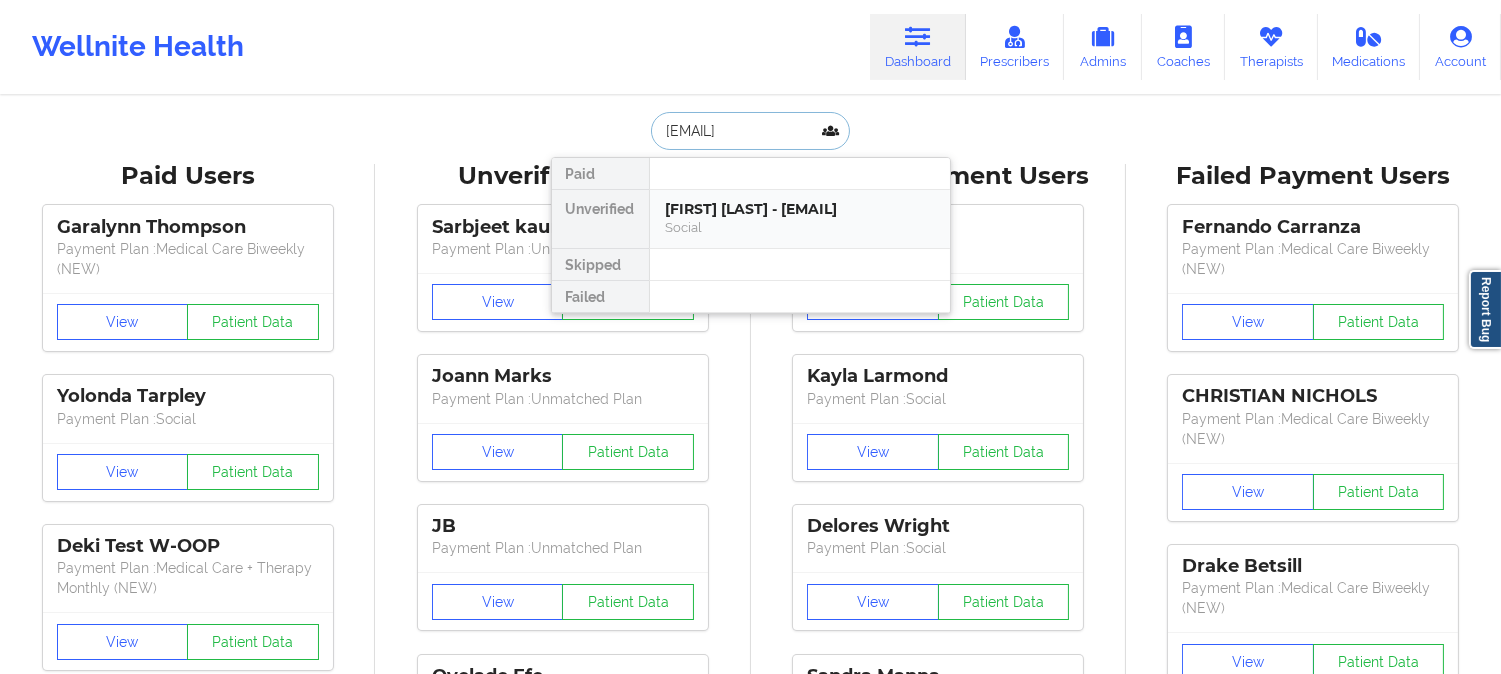 click on "Daniel Hadley - dhadley832@gmail.com" at bounding box center (800, 209) 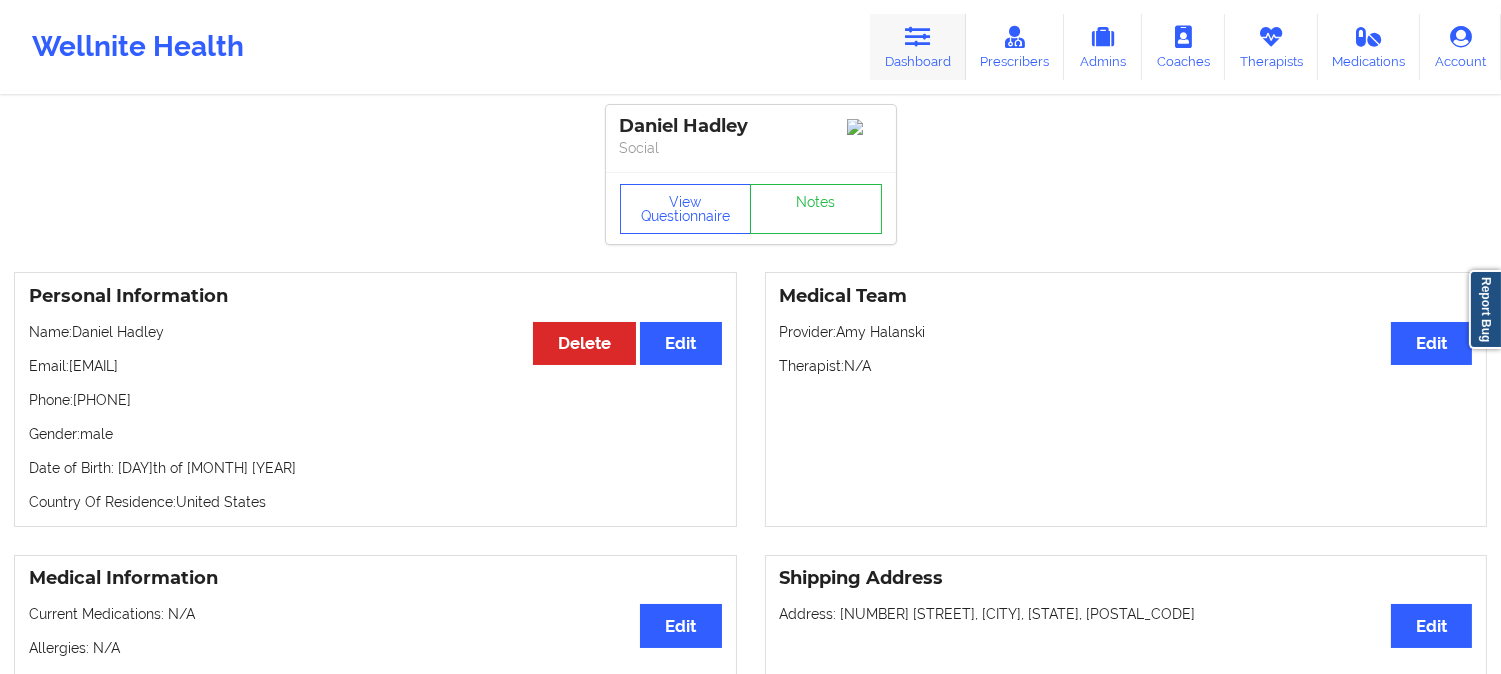 click at bounding box center [918, 37] 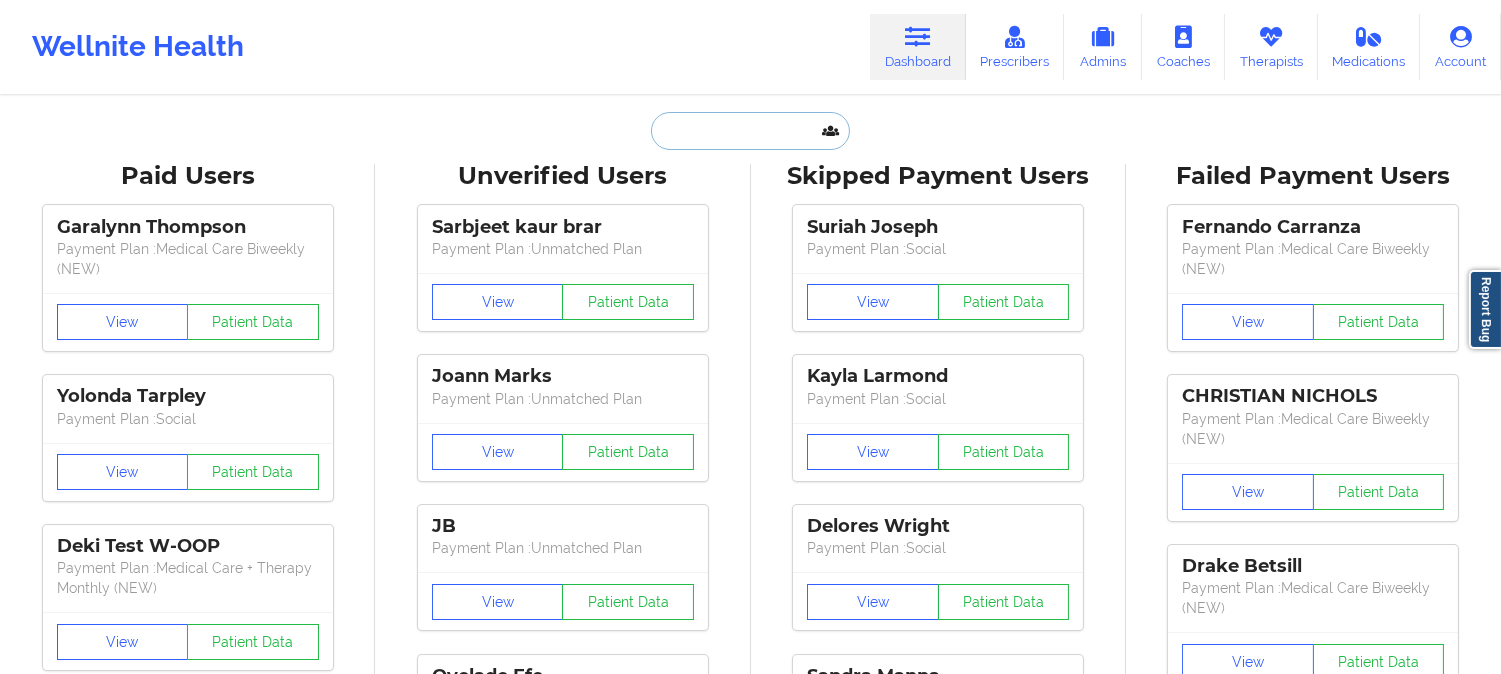 click at bounding box center (750, 131) 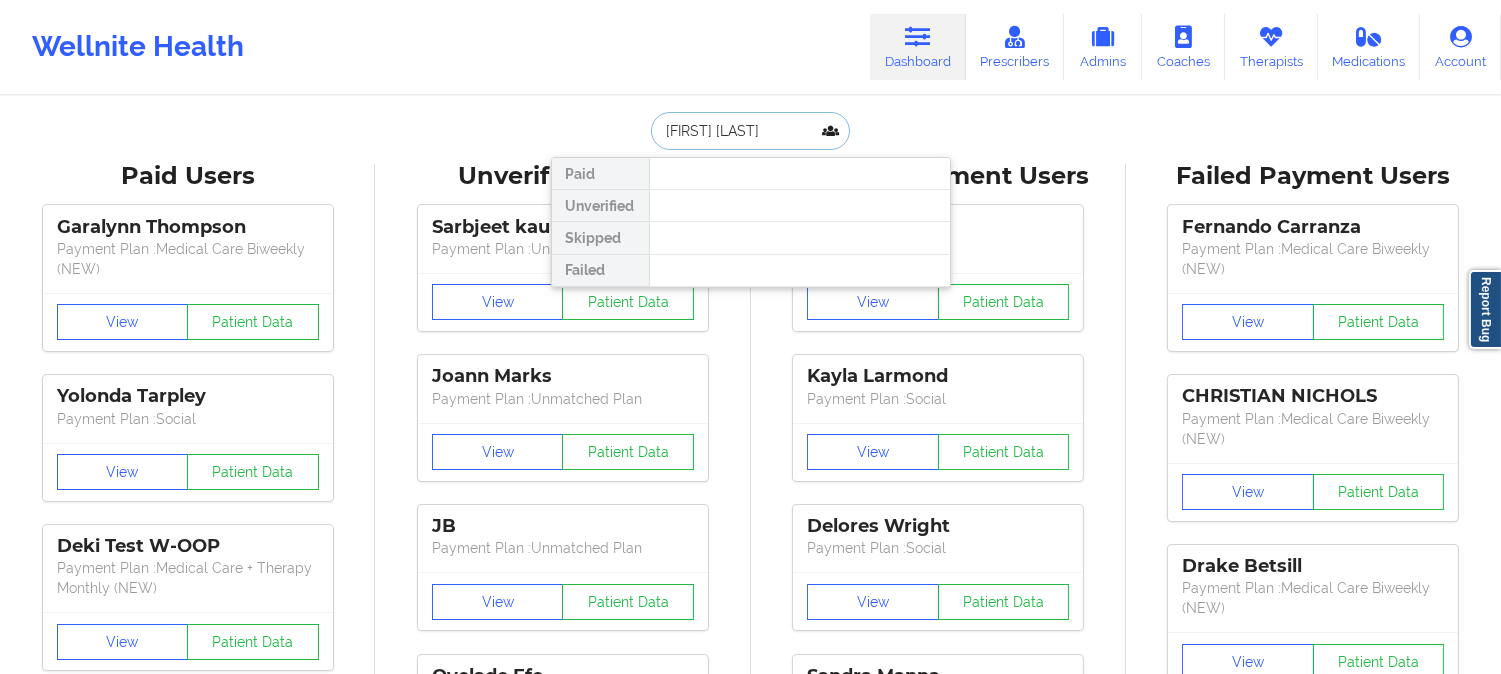 type 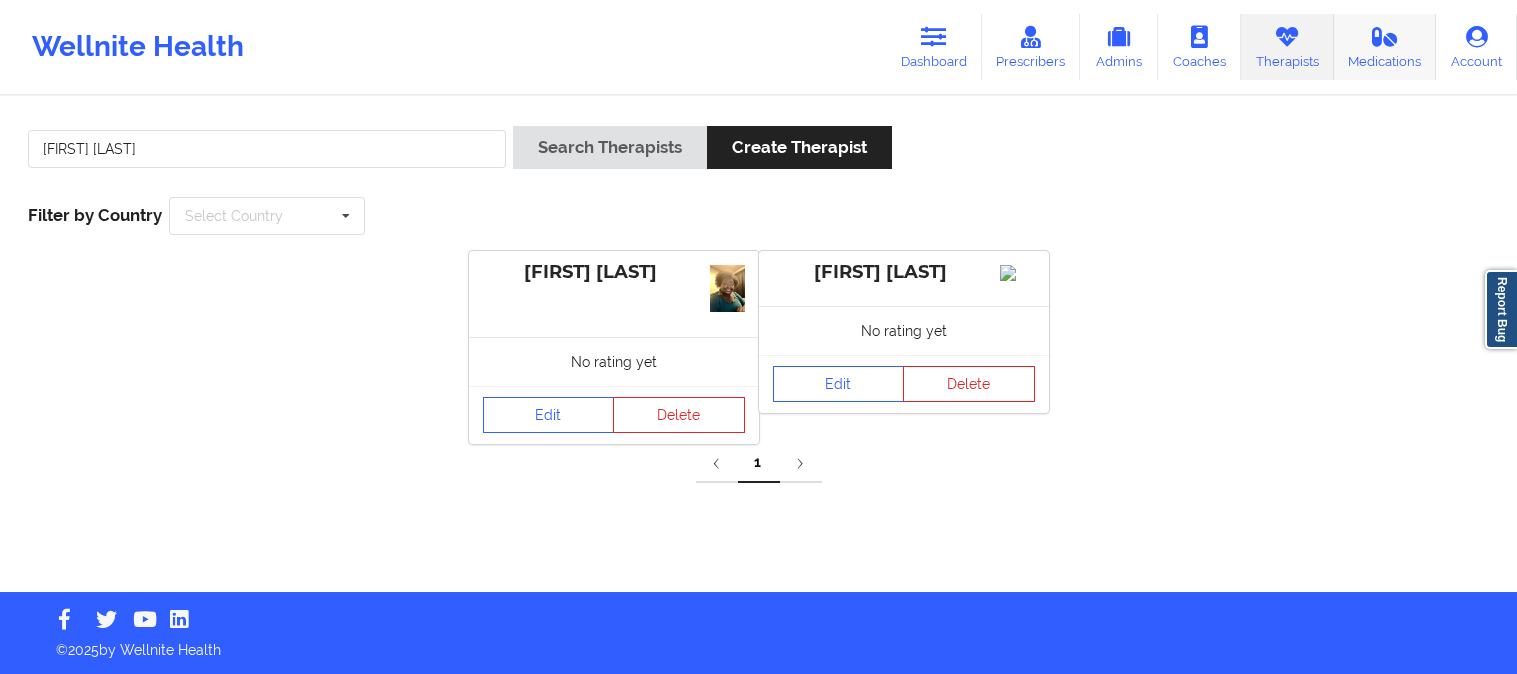 scroll, scrollTop: 0, scrollLeft: 0, axis: both 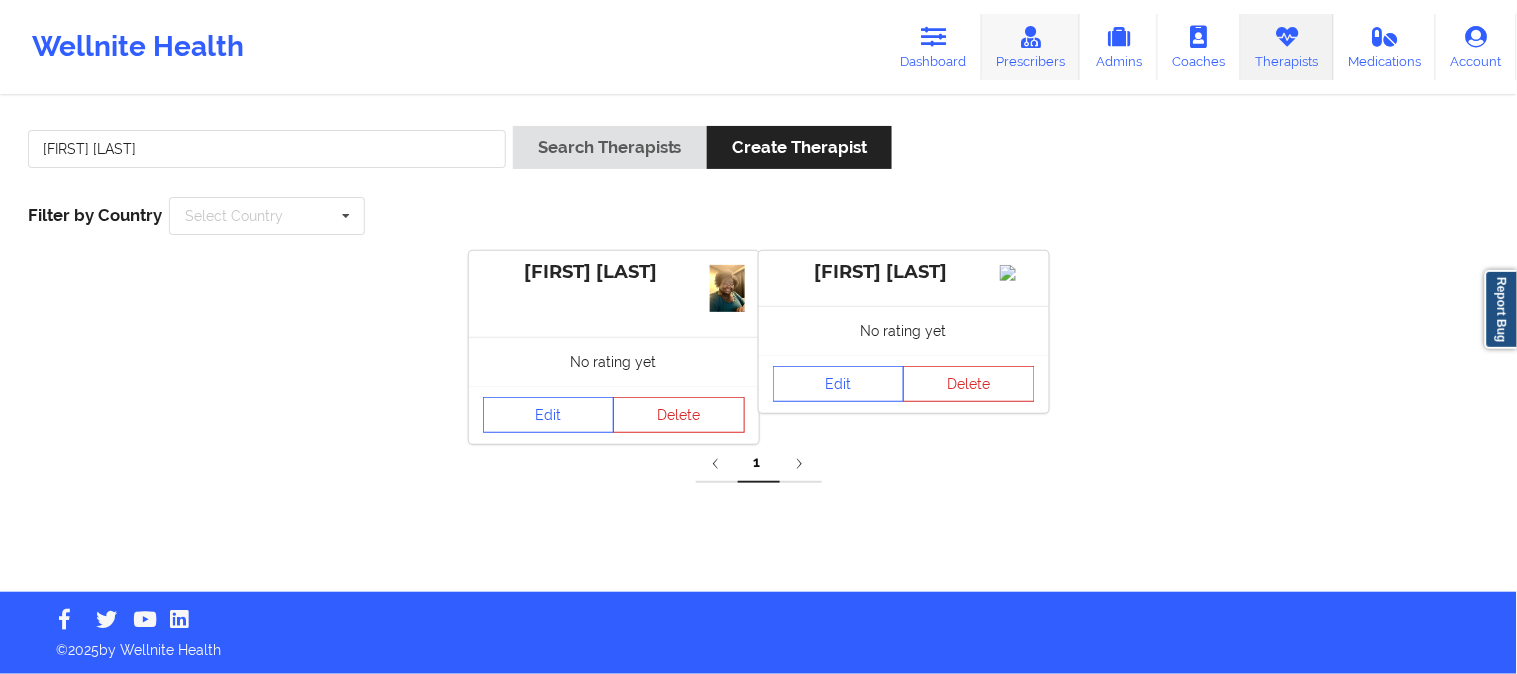 click at bounding box center (1031, 37) 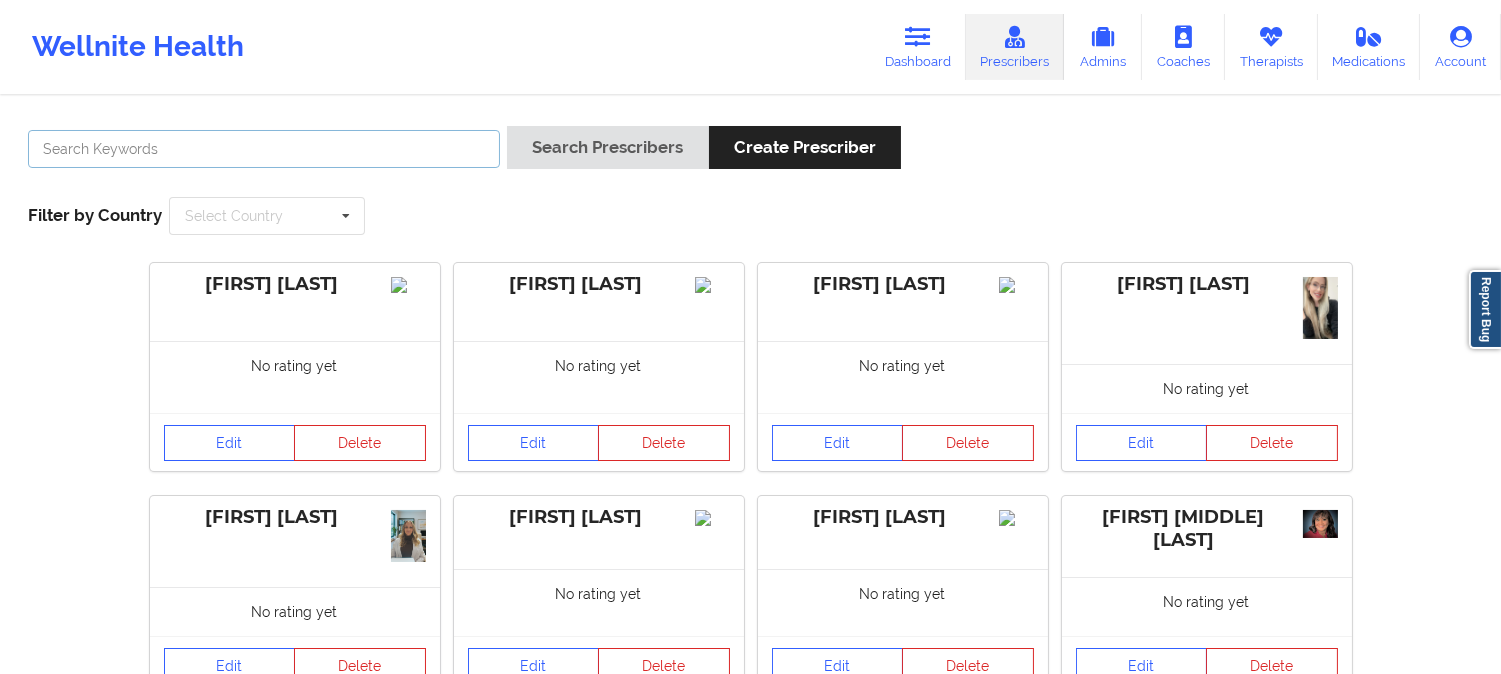 click at bounding box center [264, 149] 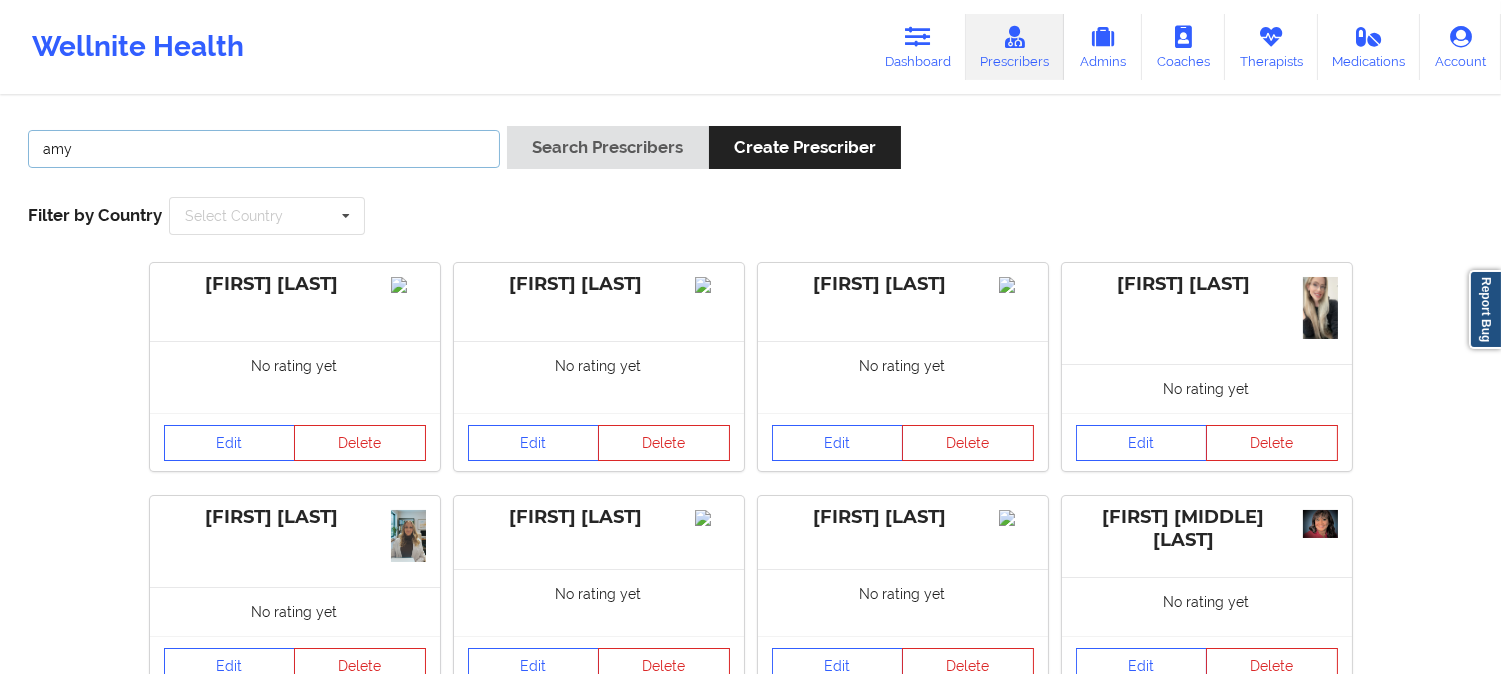 type on "amy" 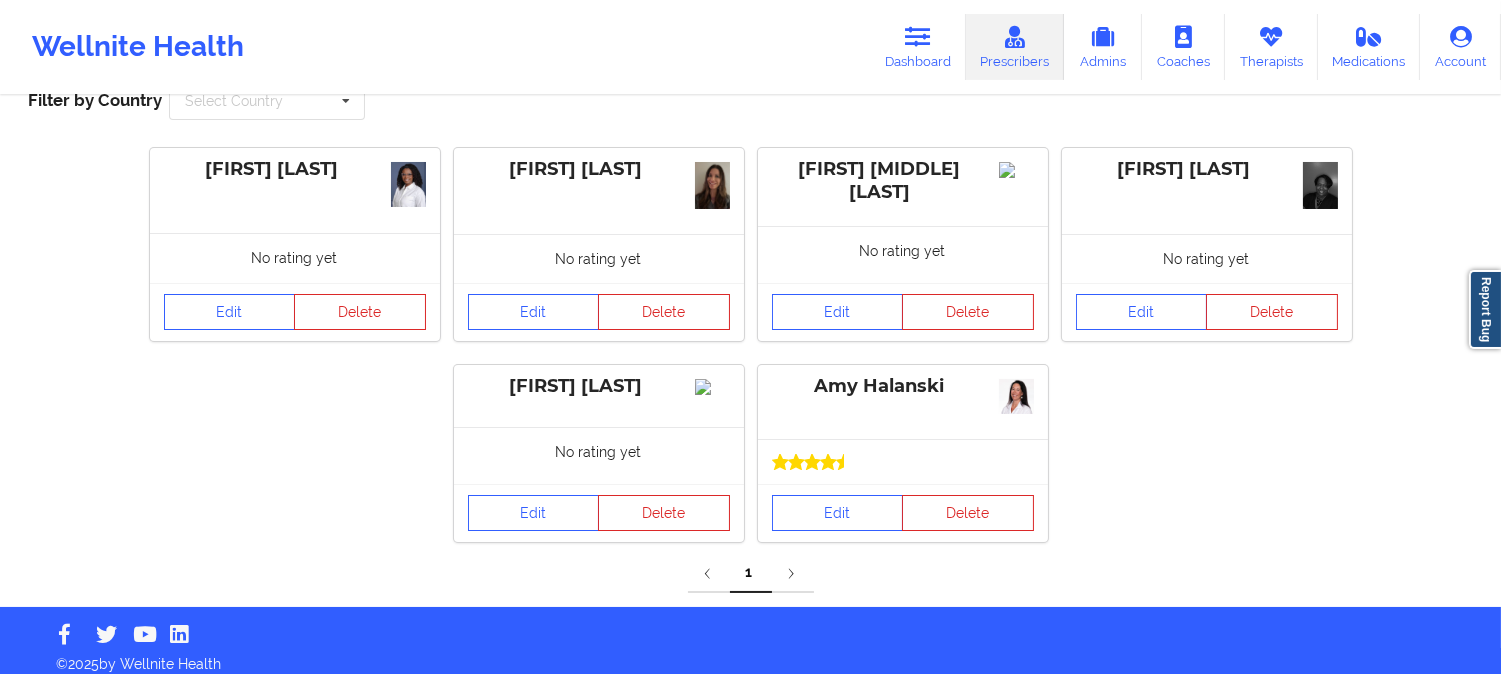 scroll, scrollTop: 134, scrollLeft: 0, axis: vertical 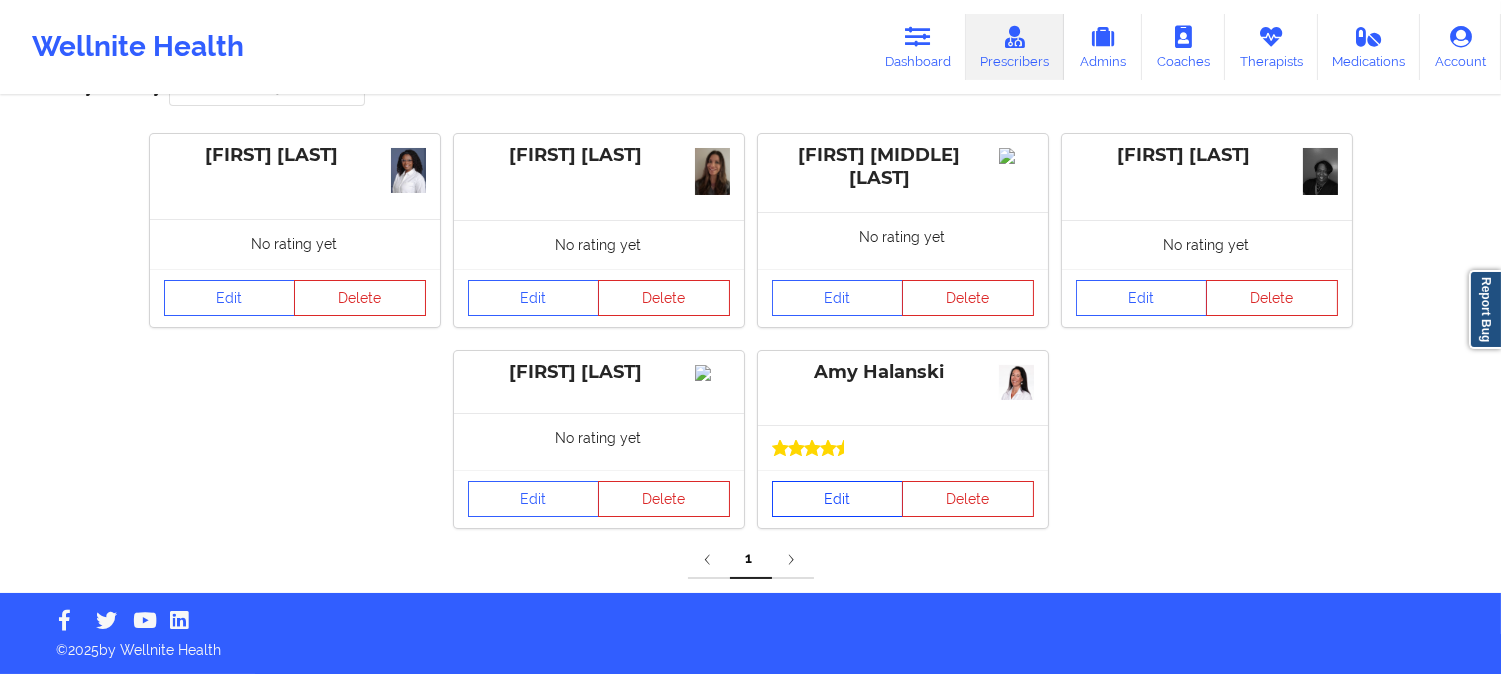 click on "Edit" at bounding box center [838, 499] 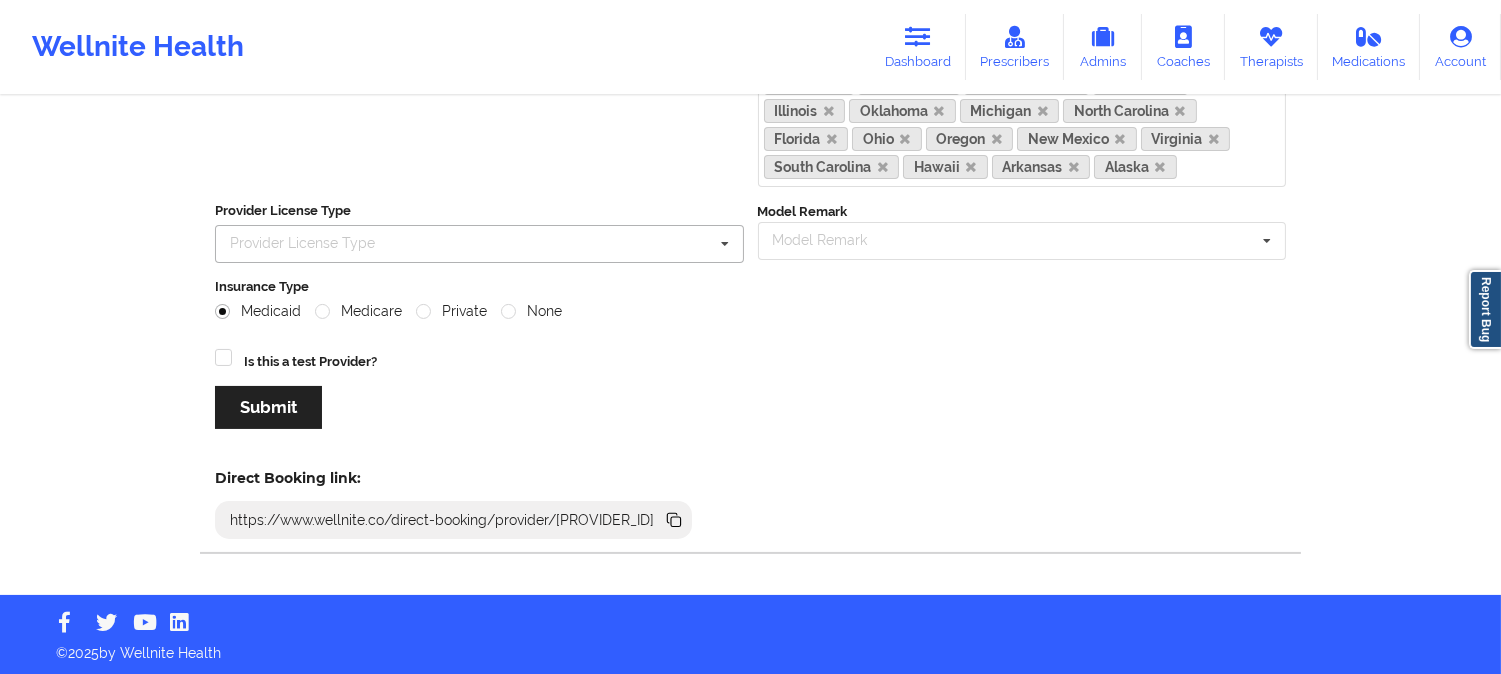 scroll, scrollTop: 546, scrollLeft: 0, axis: vertical 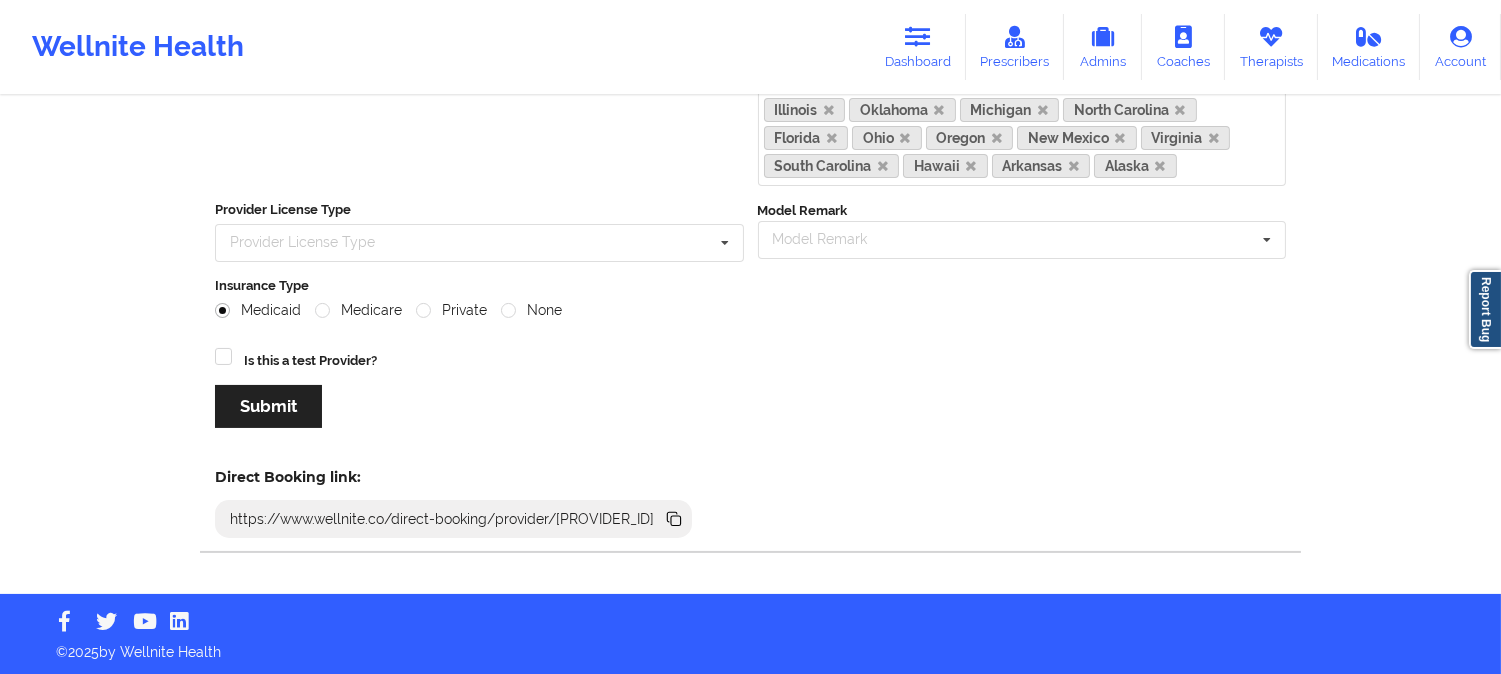 click 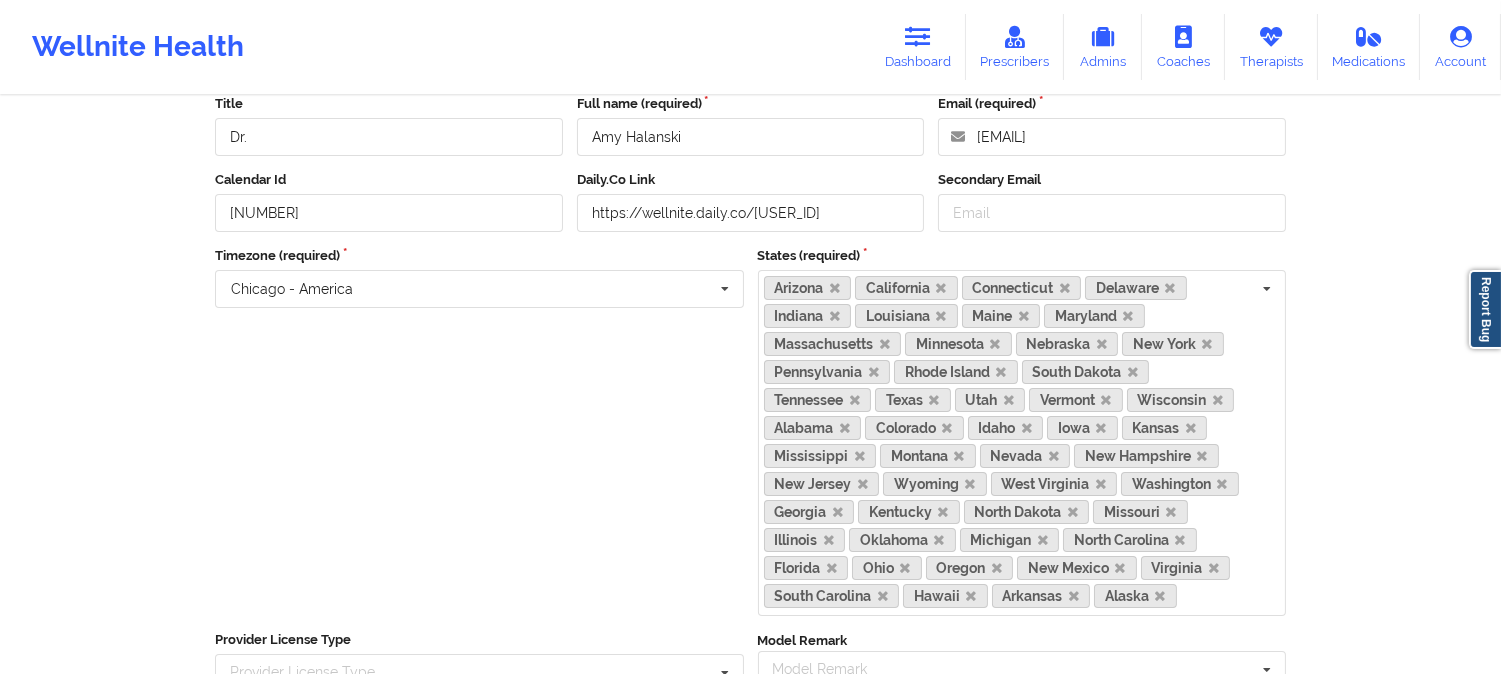 scroll, scrollTop: 0, scrollLeft: 0, axis: both 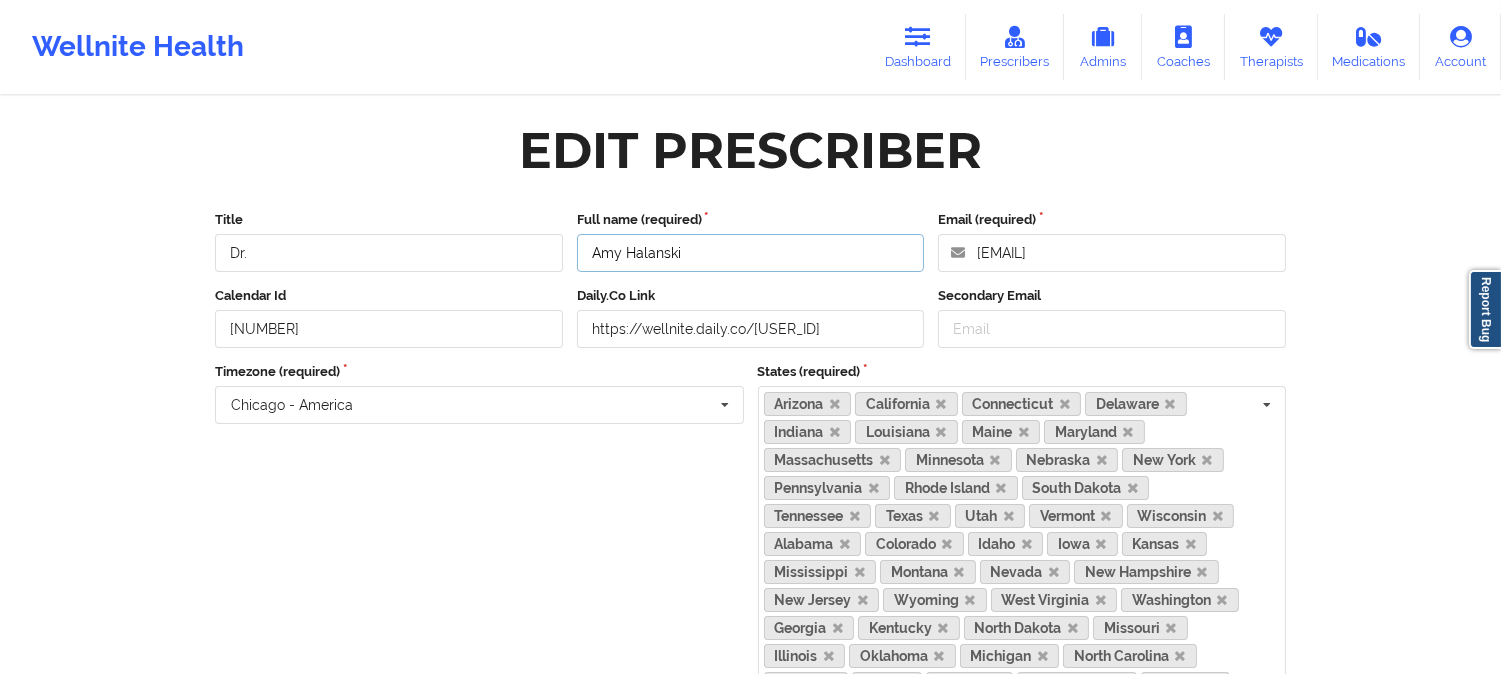 drag, startPoint x: 701, startPoint y: 257, endPoint x: 591, endPoint y: 243, distance: 110.88733 